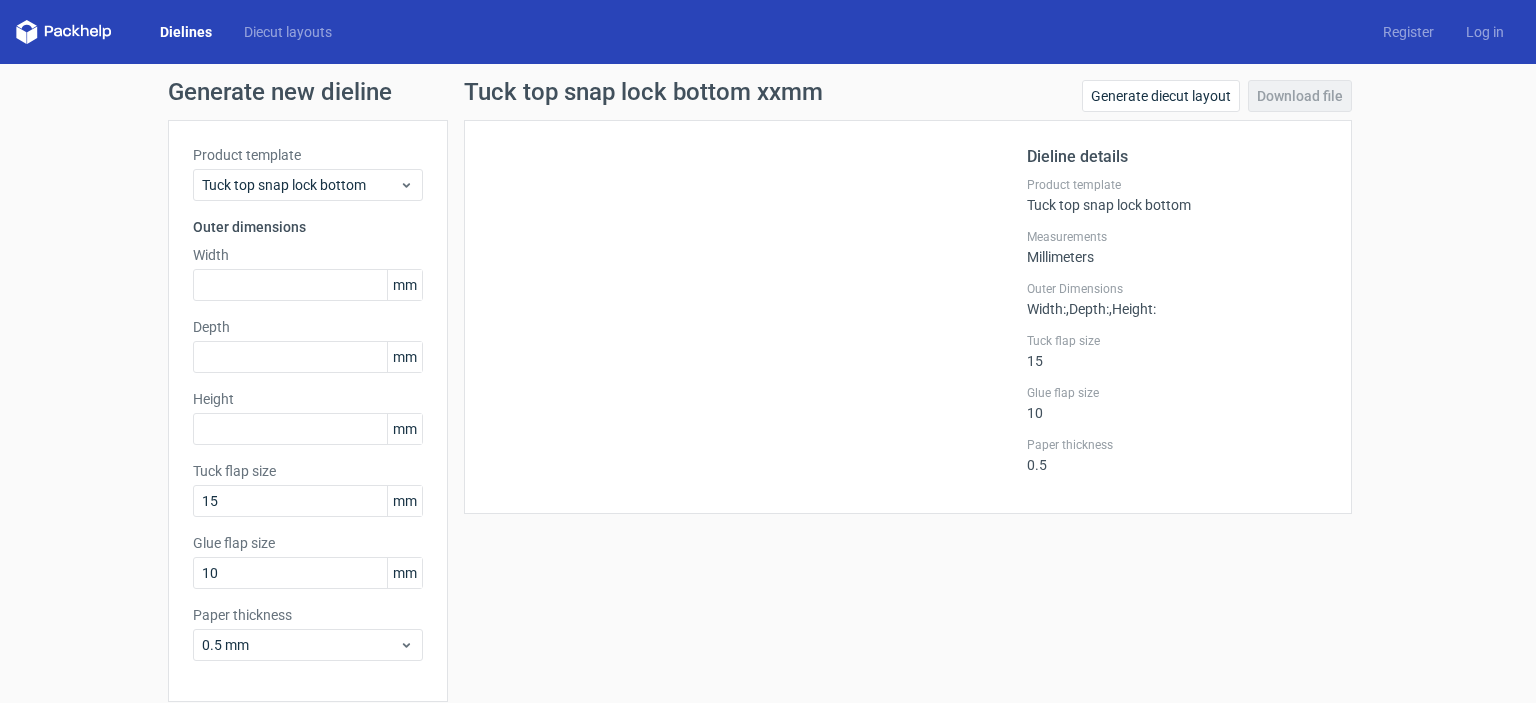 scroll, scrollTop: 0, scrollLeft: 0, axis: both 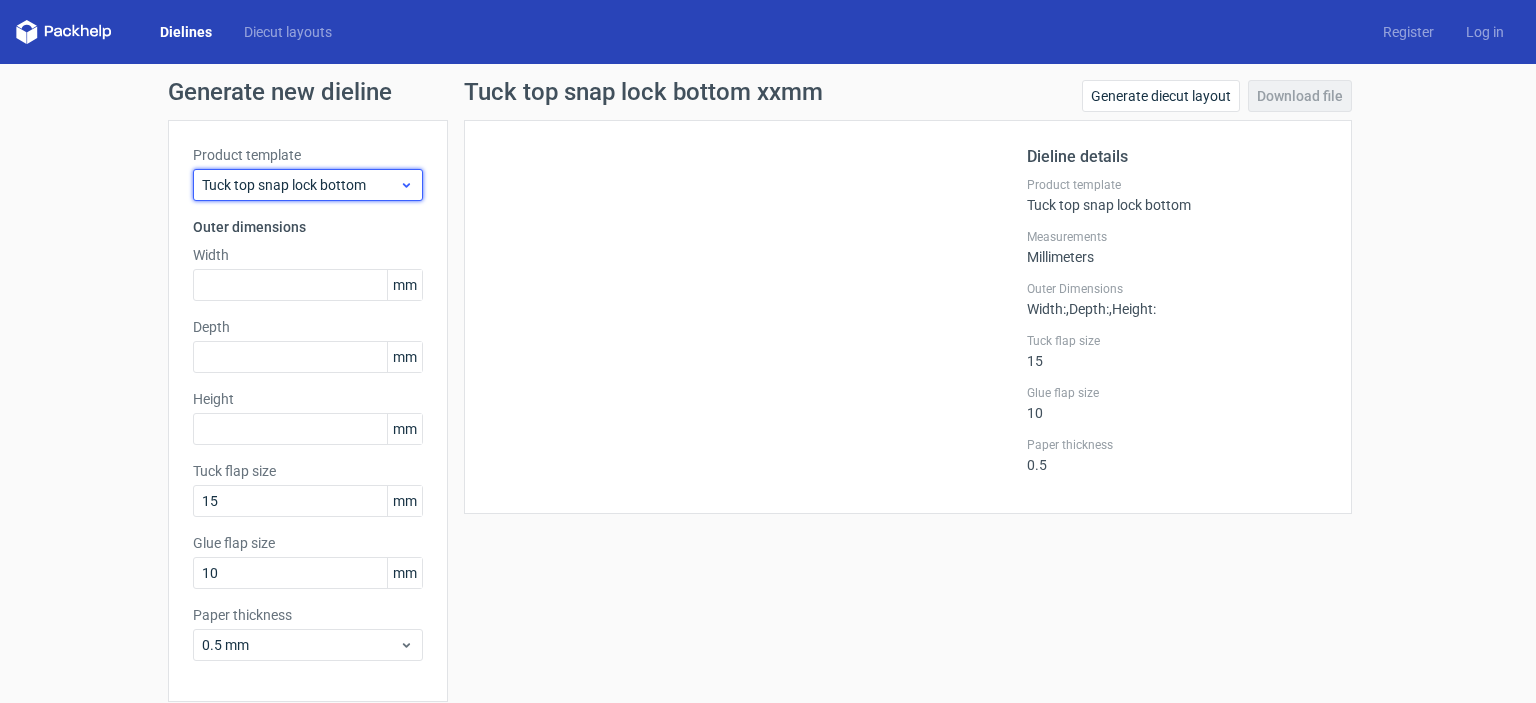 click 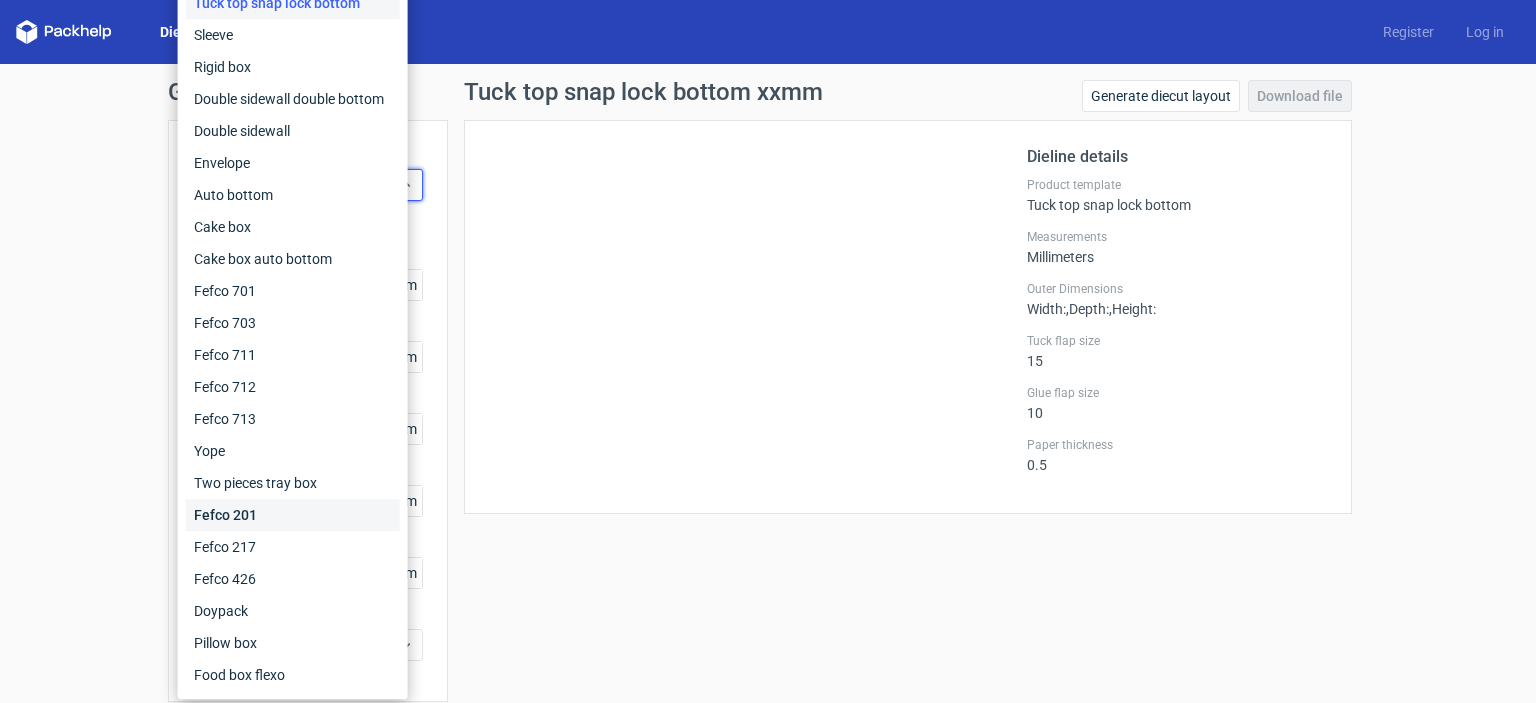 click on "Fefco 201" at bounding box center [293, 515] 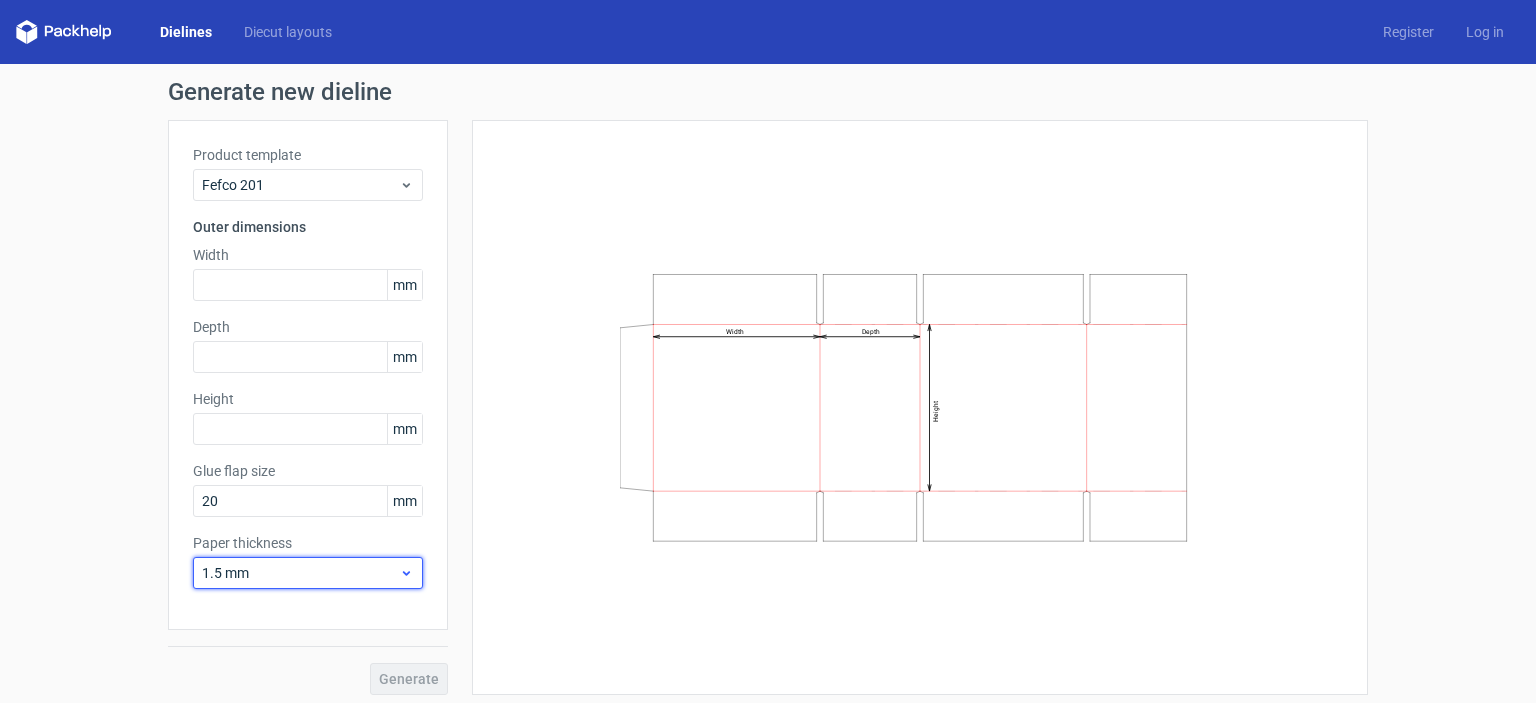click on "1.5 mm" at bounding box center (300, 573) 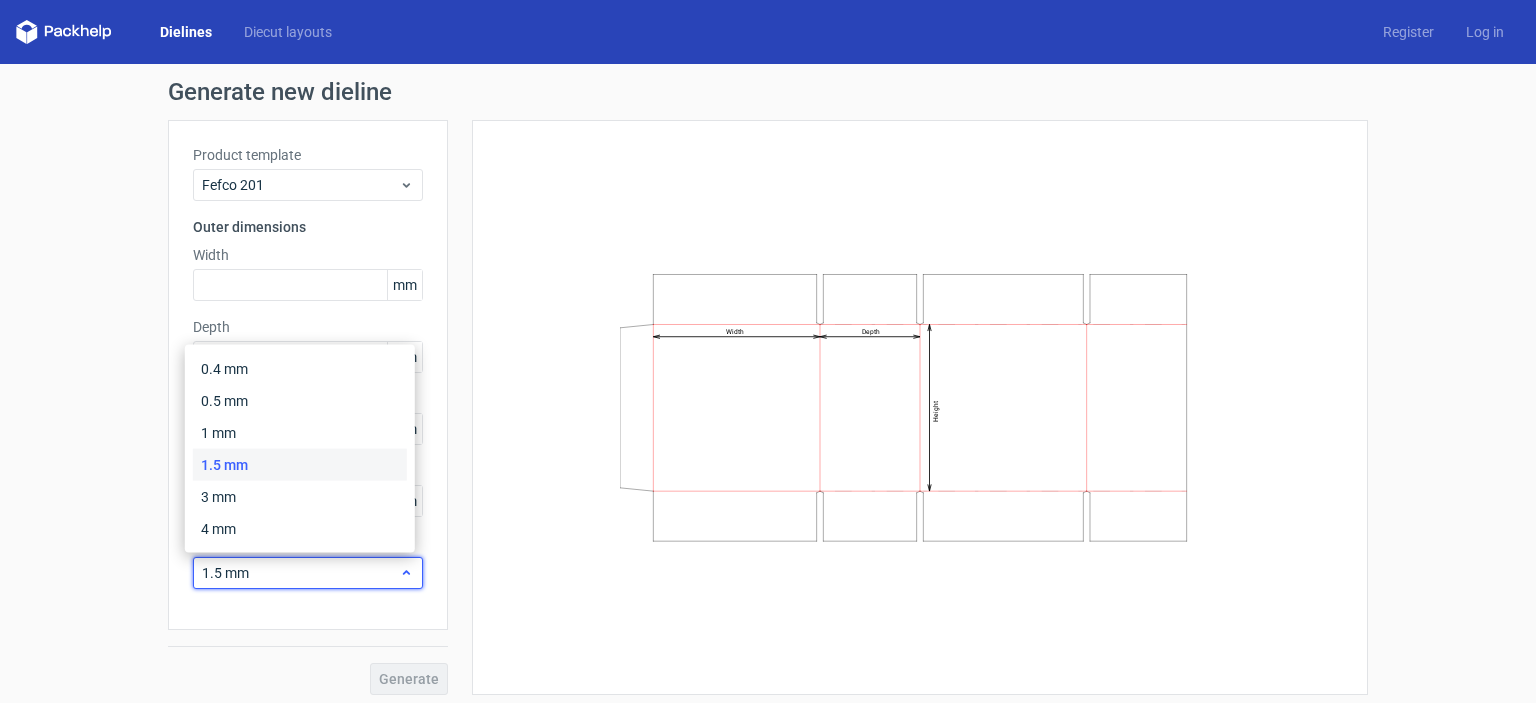 click on "1.5 mm" at bounding box center [300, 573] 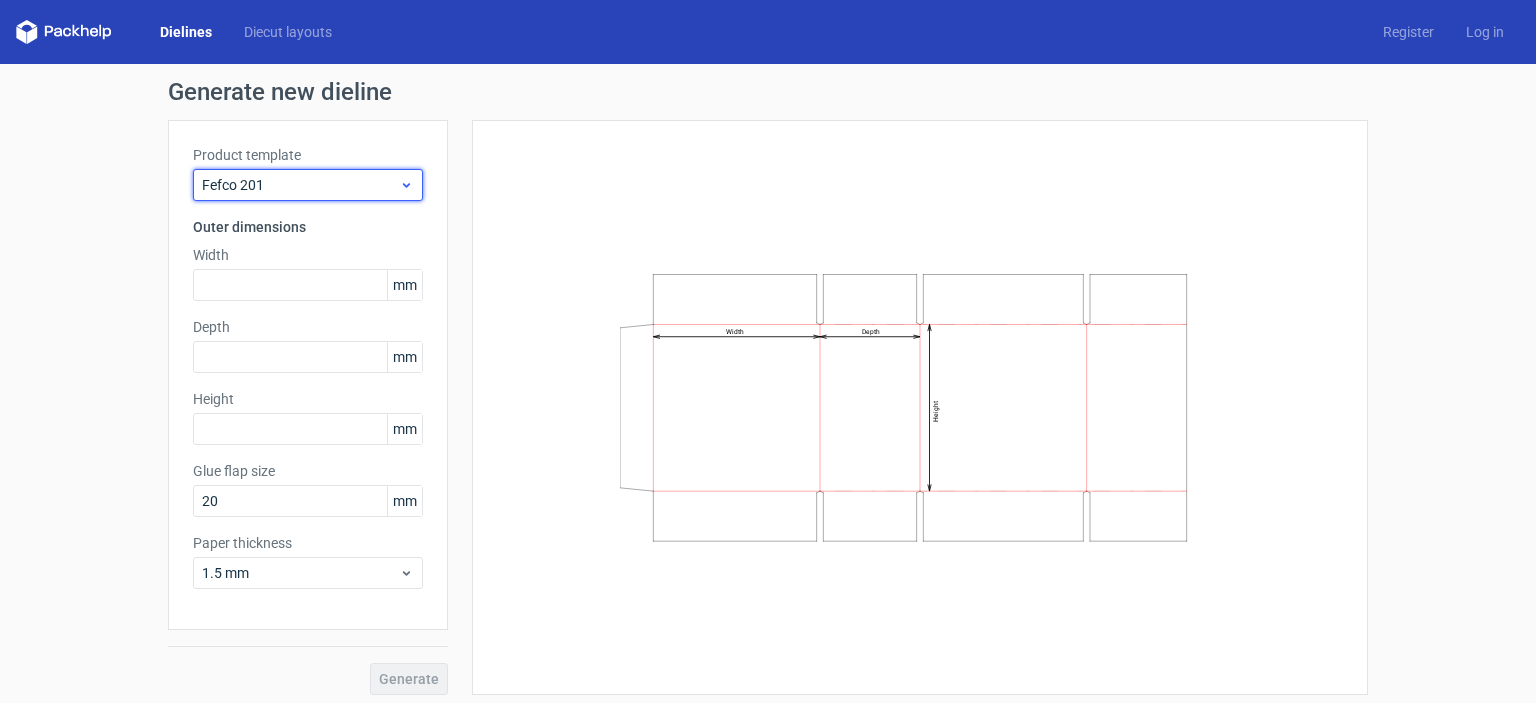 click on "Fefco 201" at bounding box center [300, 185] 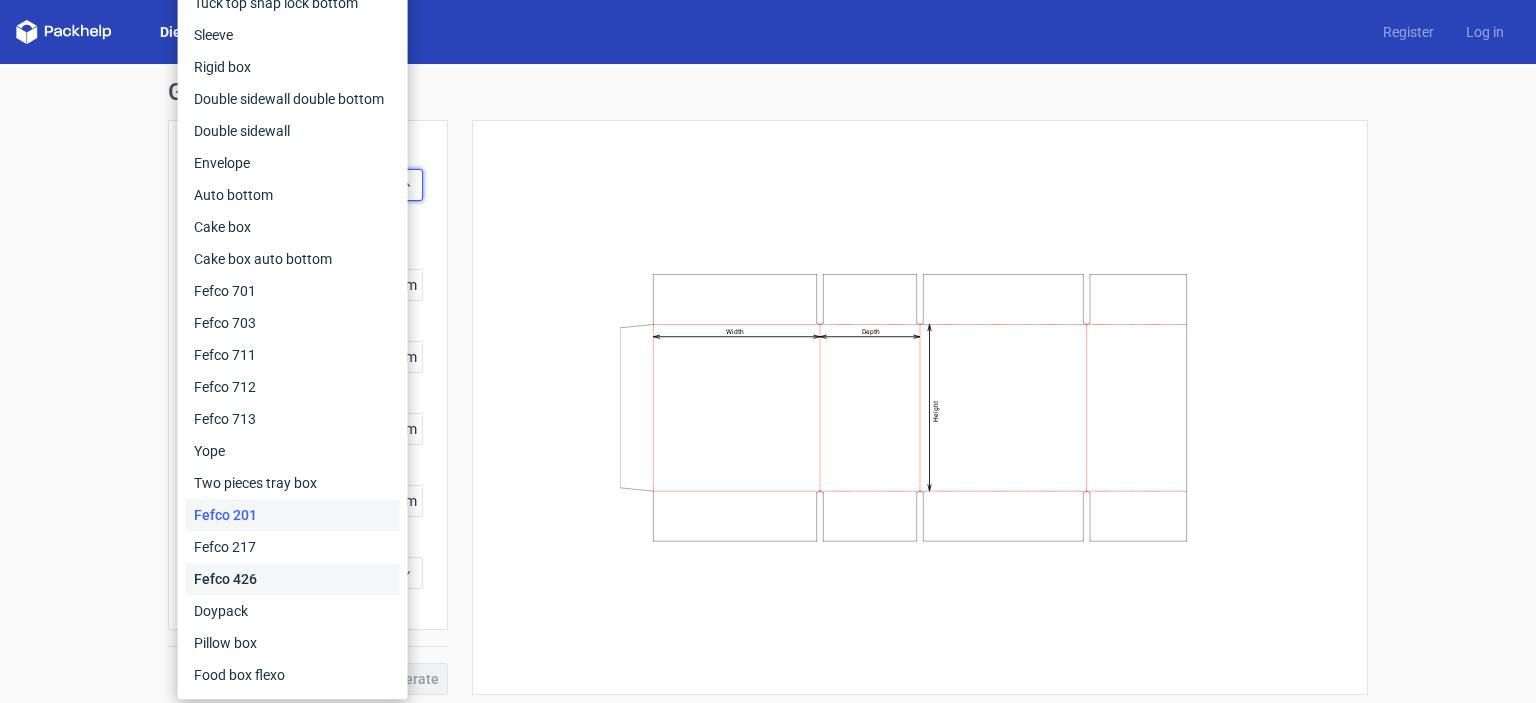 click on "Fefco 426" at bounding box center (293, 579) 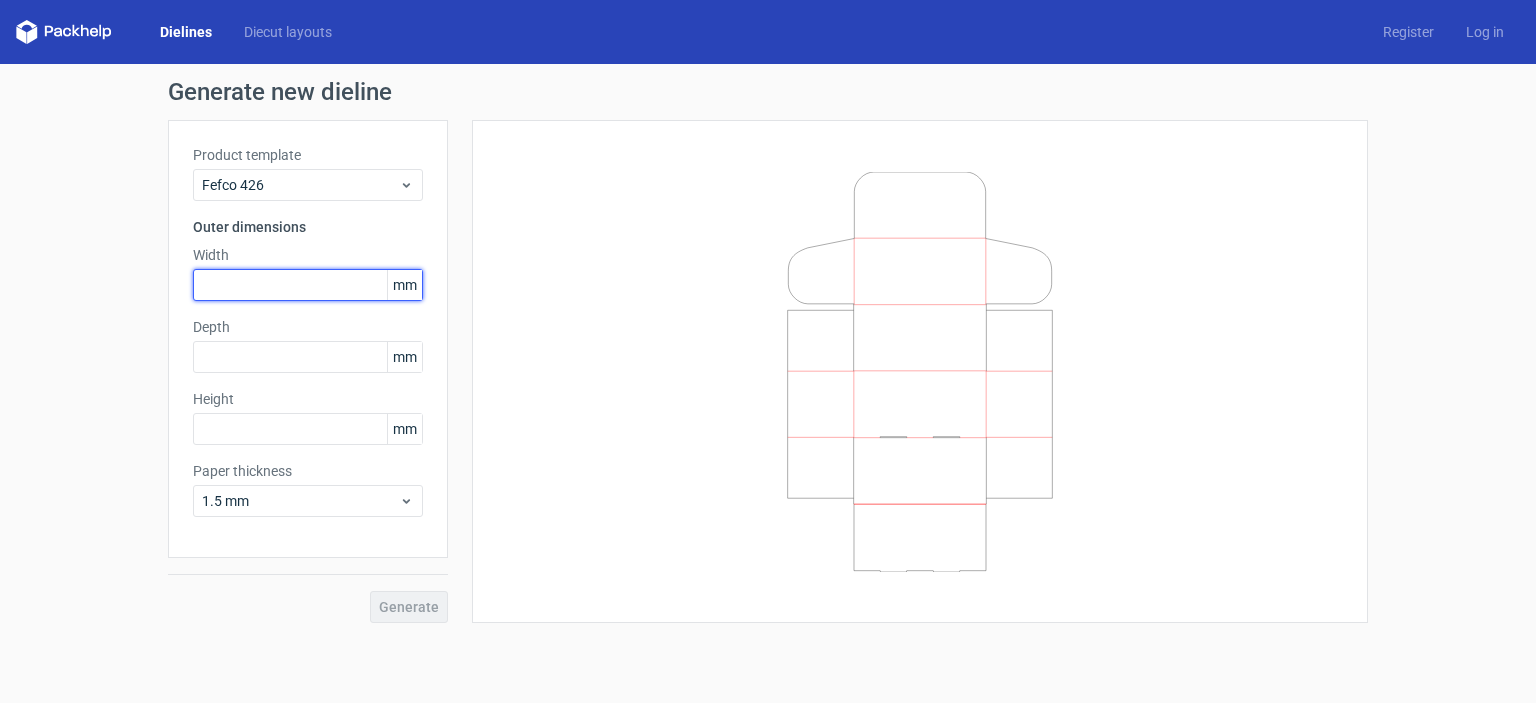 click at bounding box center [308, 285] 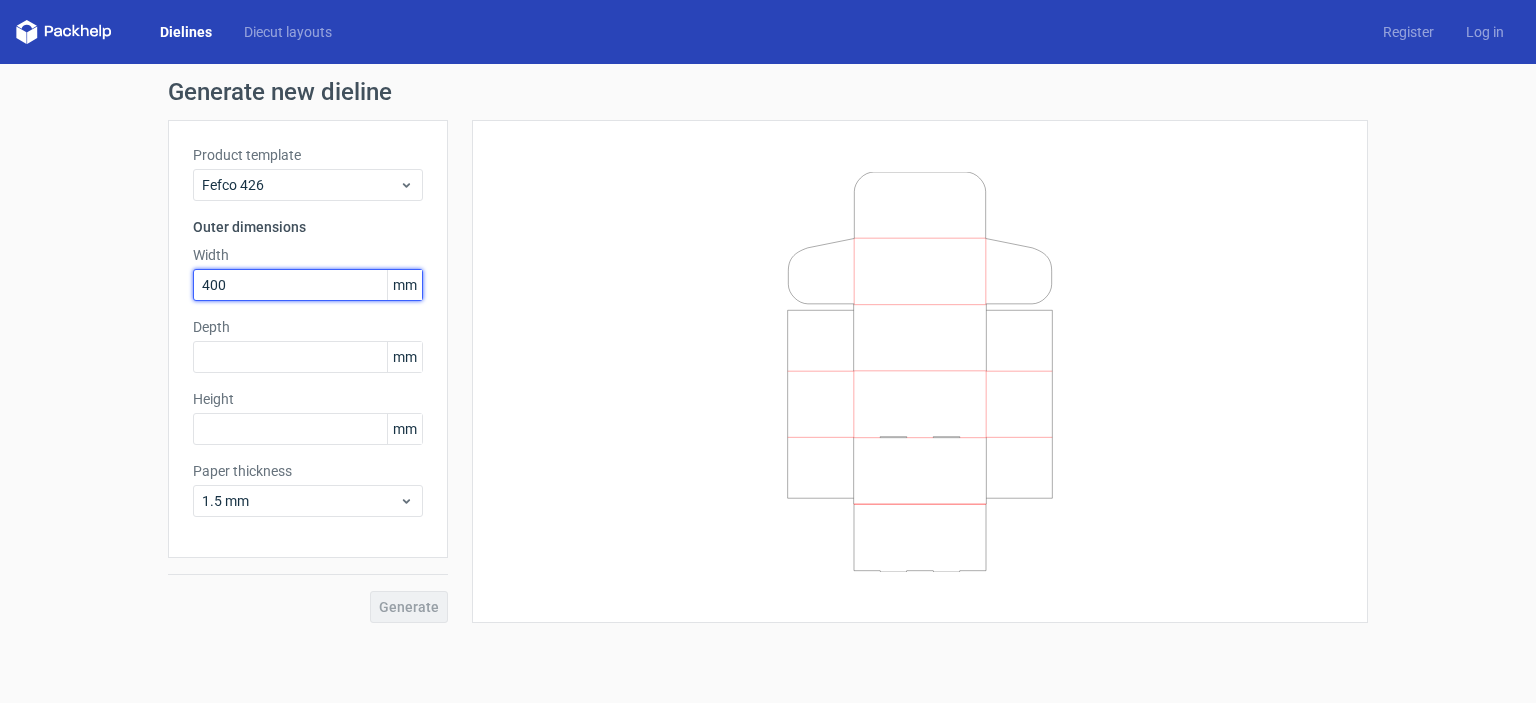 type on "400" 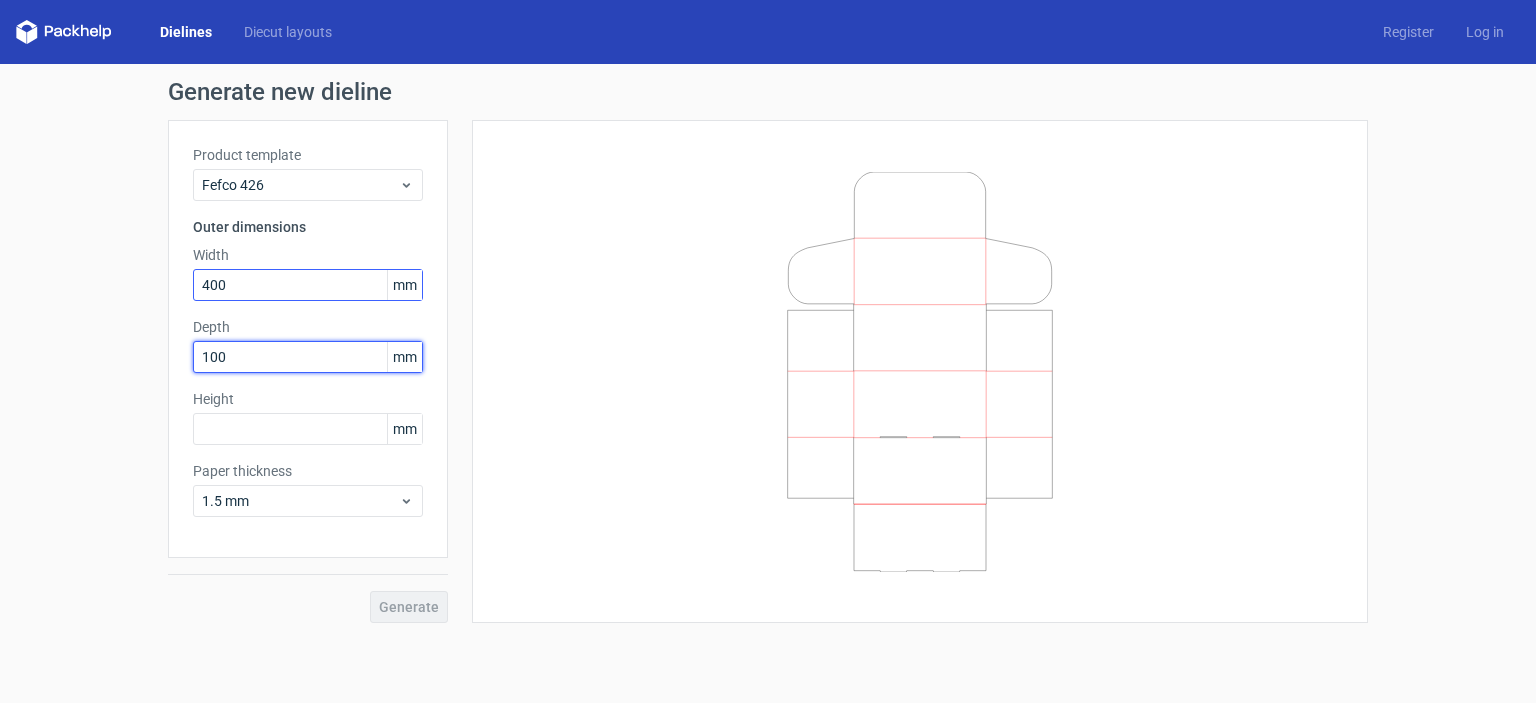 type on "100" 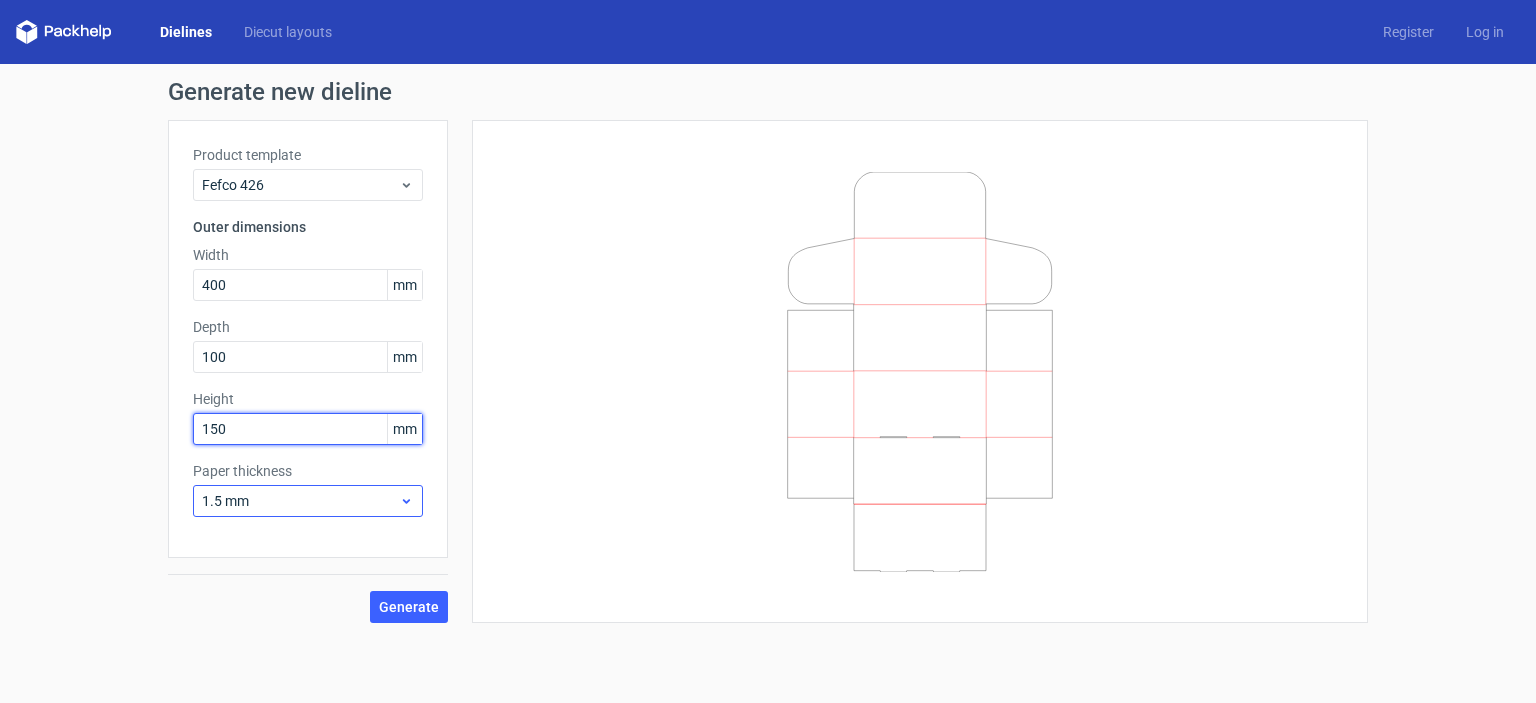 type on "150" 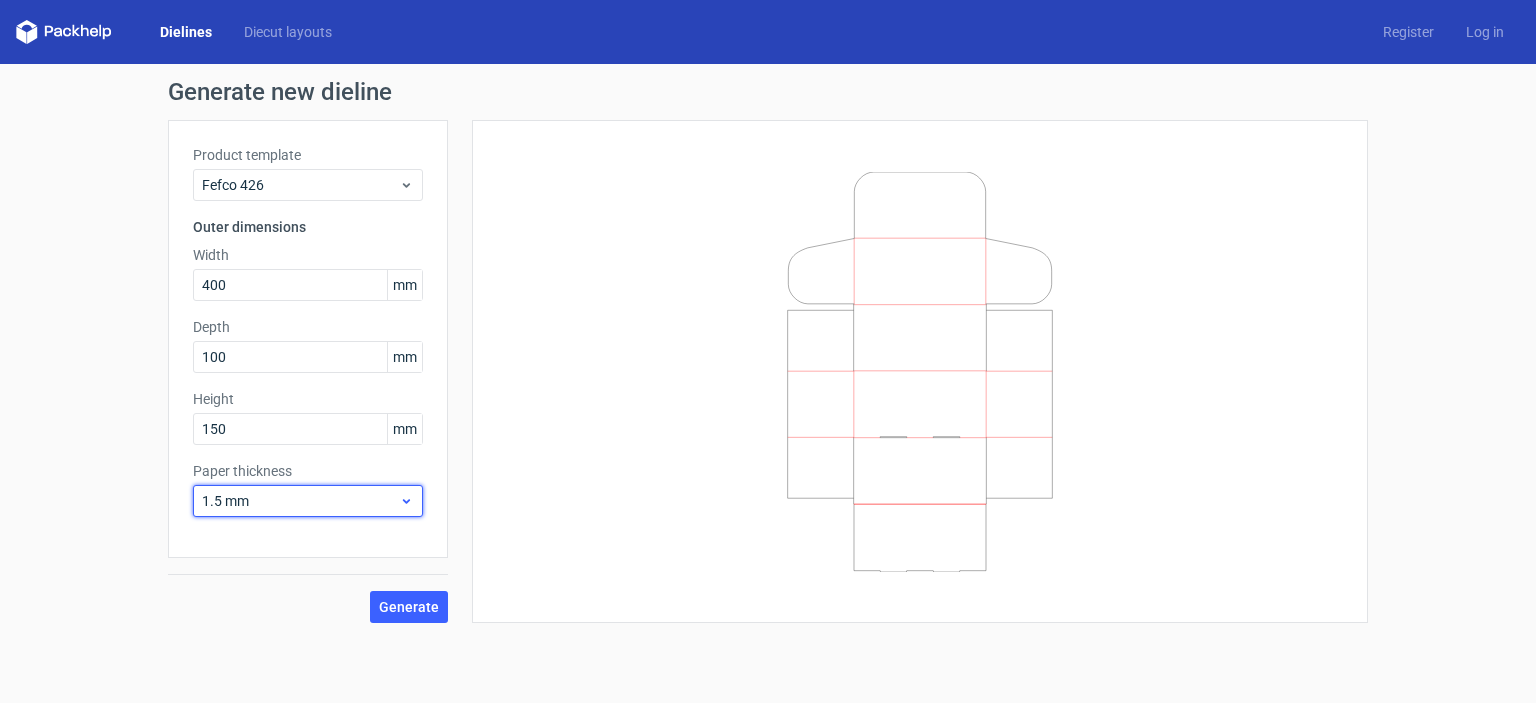 click 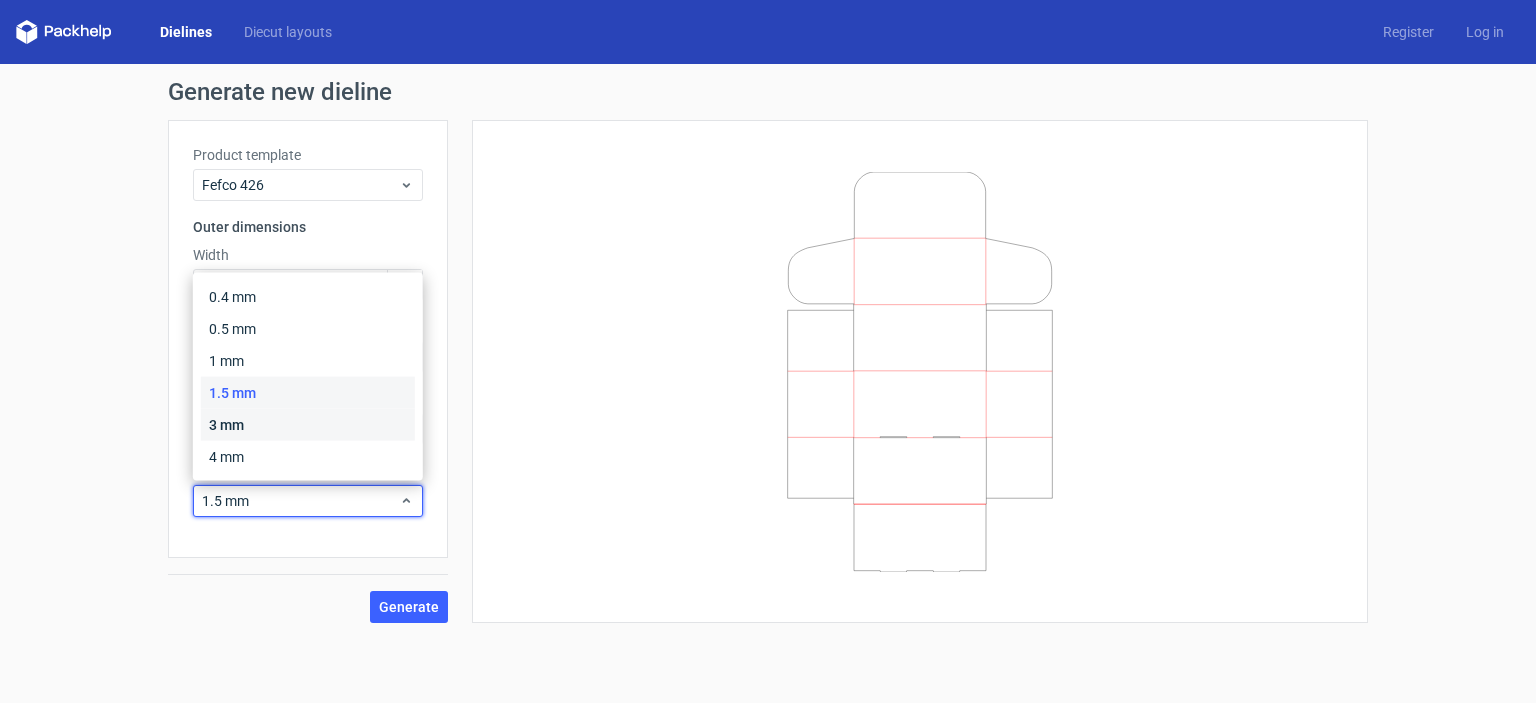 click on "3 mm" at bounding box center [308, 425] 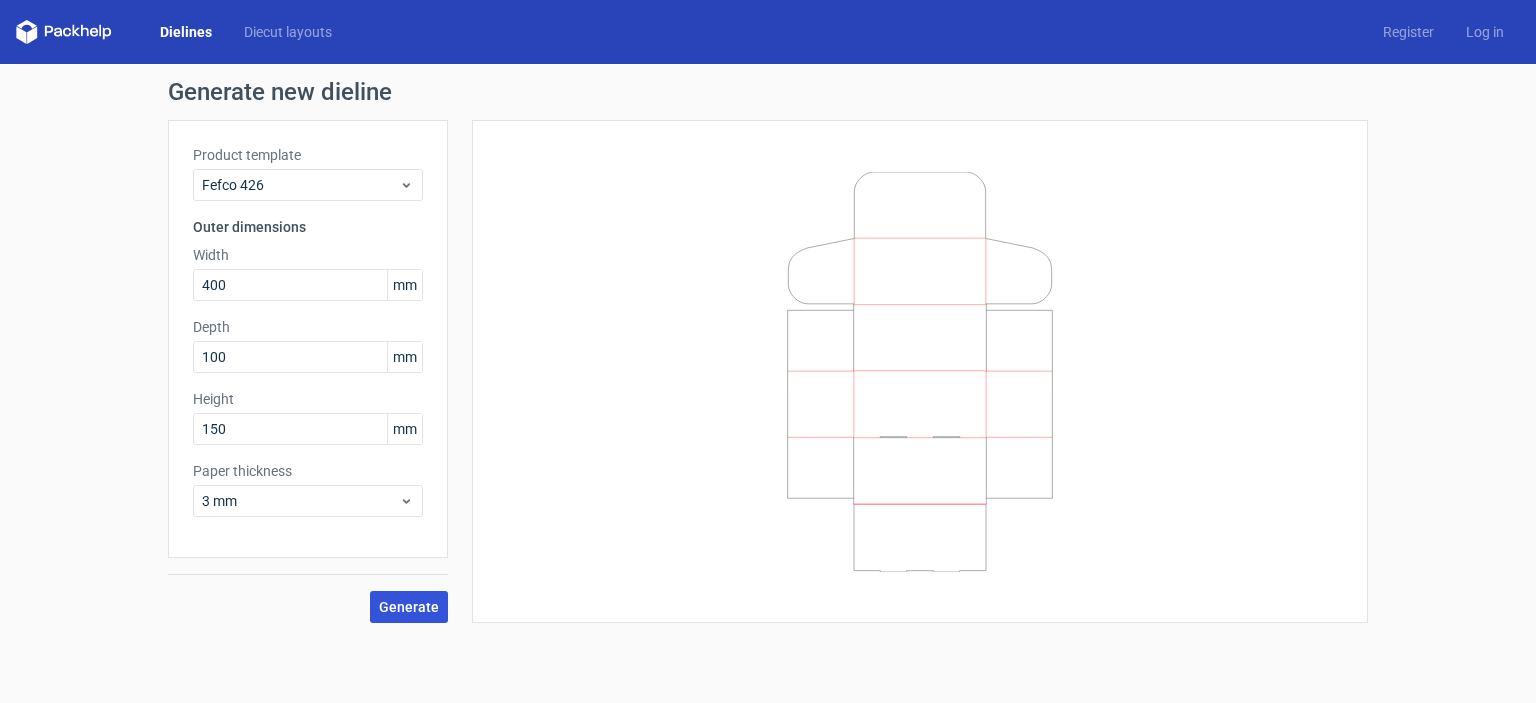 click on "Generate" at bounding box center [409, 607] 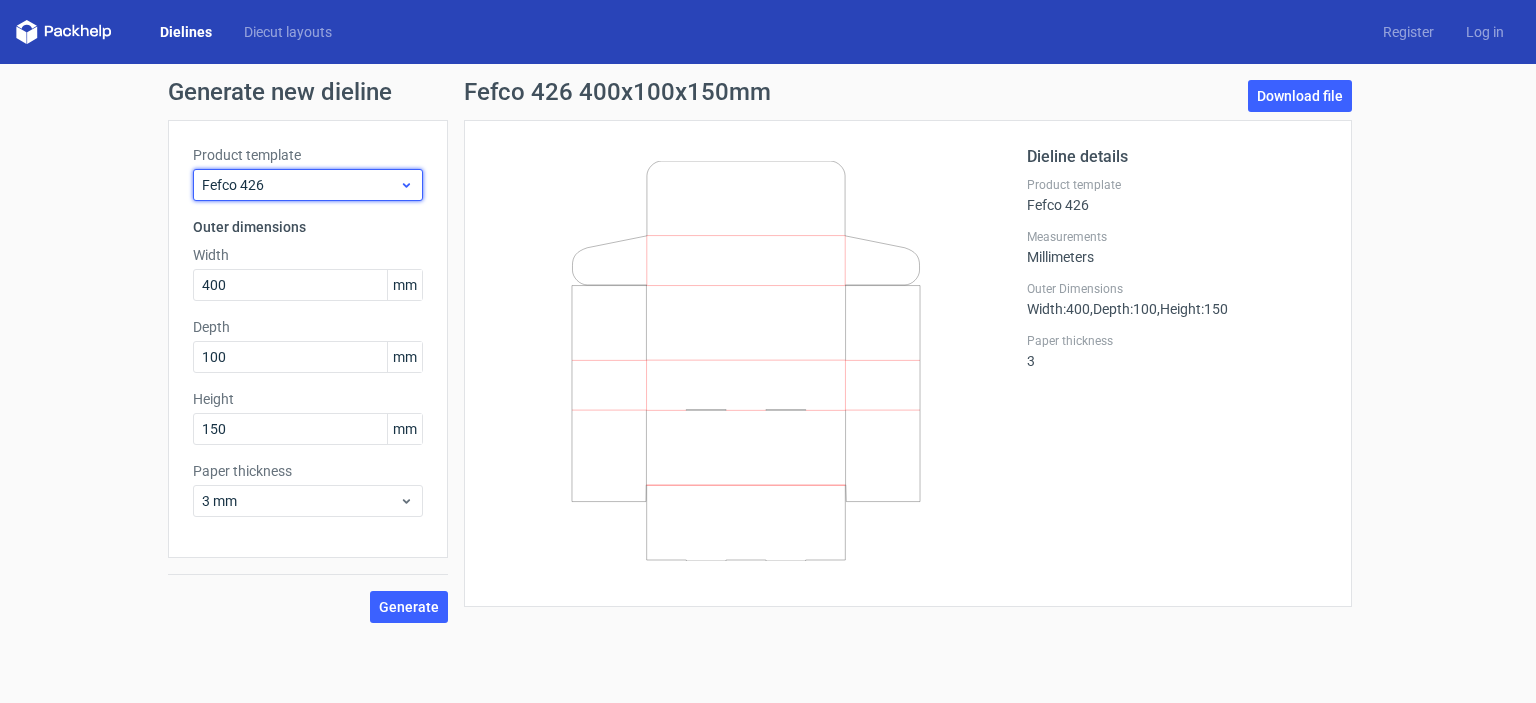 click 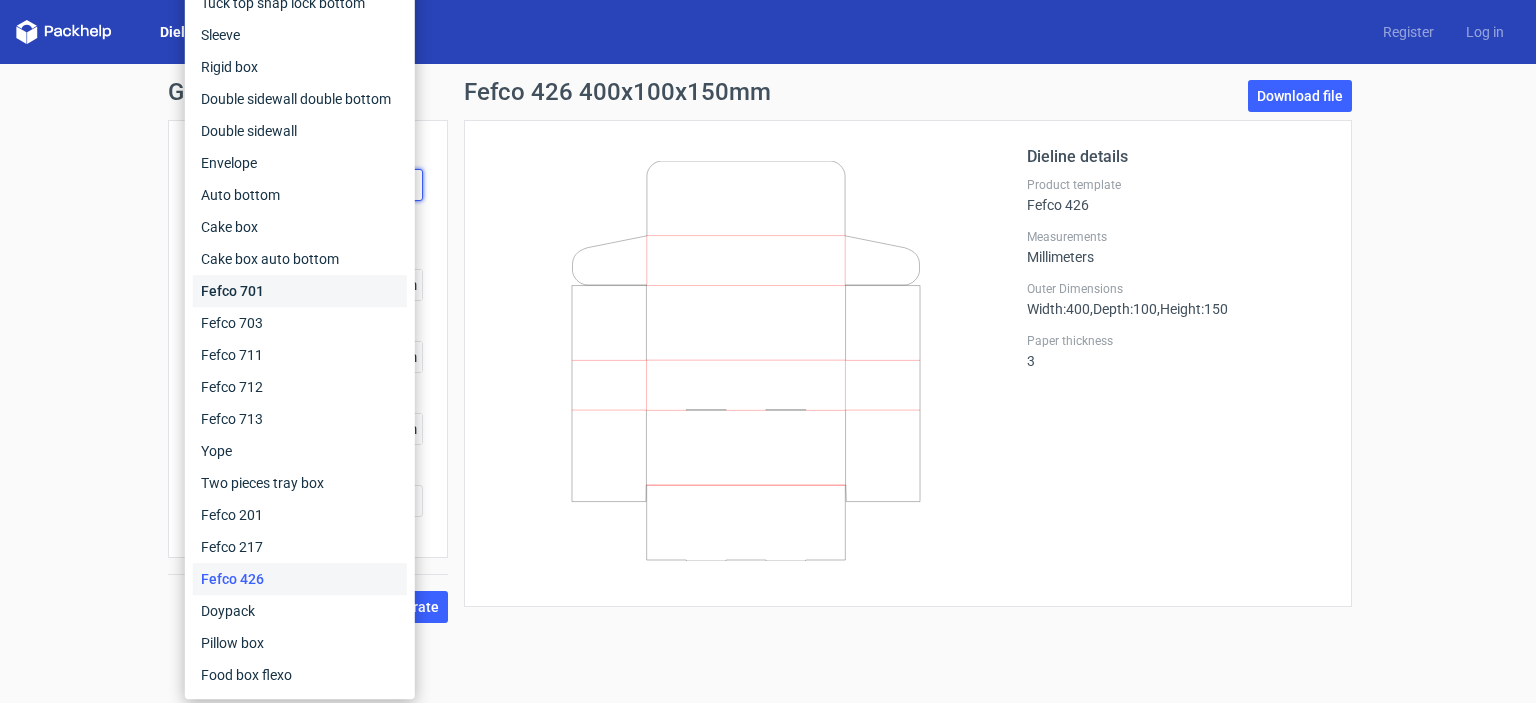 click on "Fefco 701" at bounding box center [300, 291] 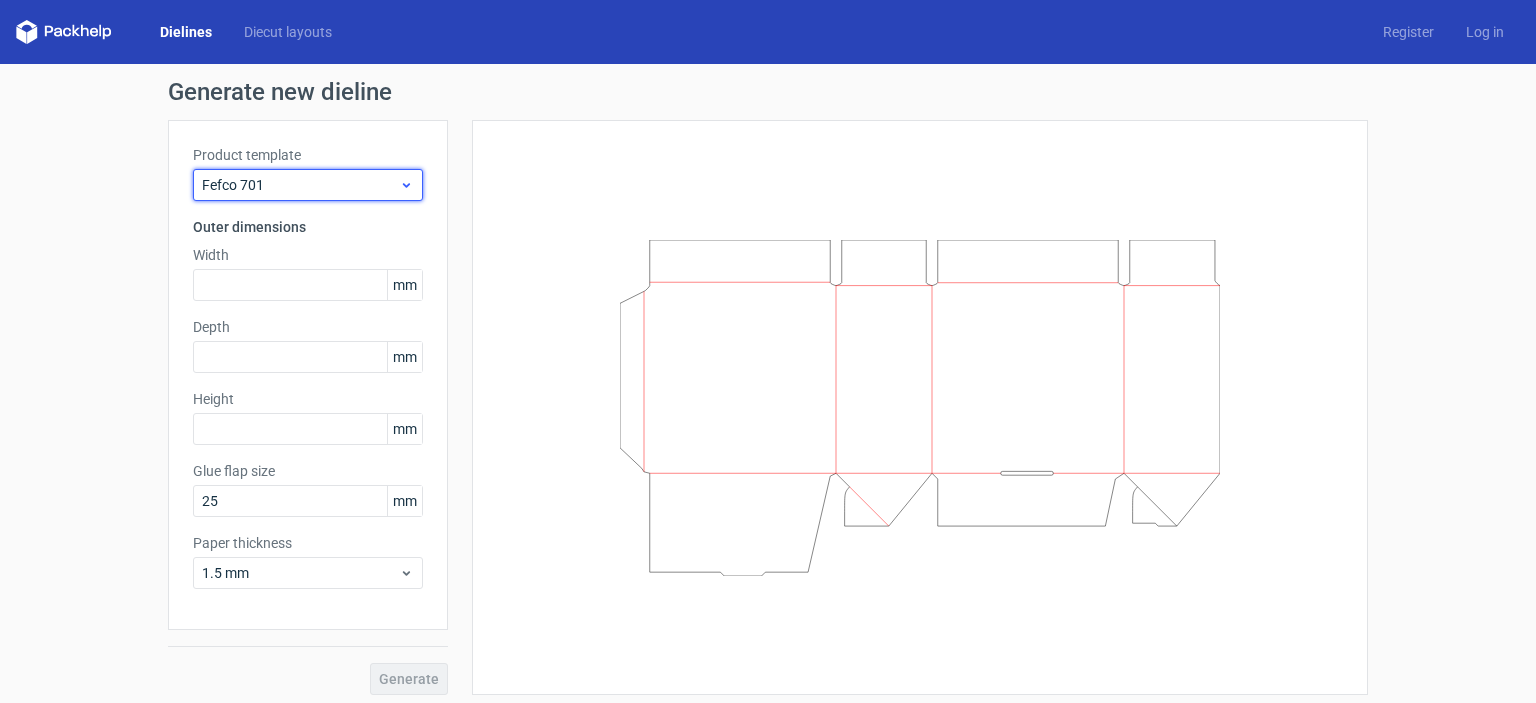 click 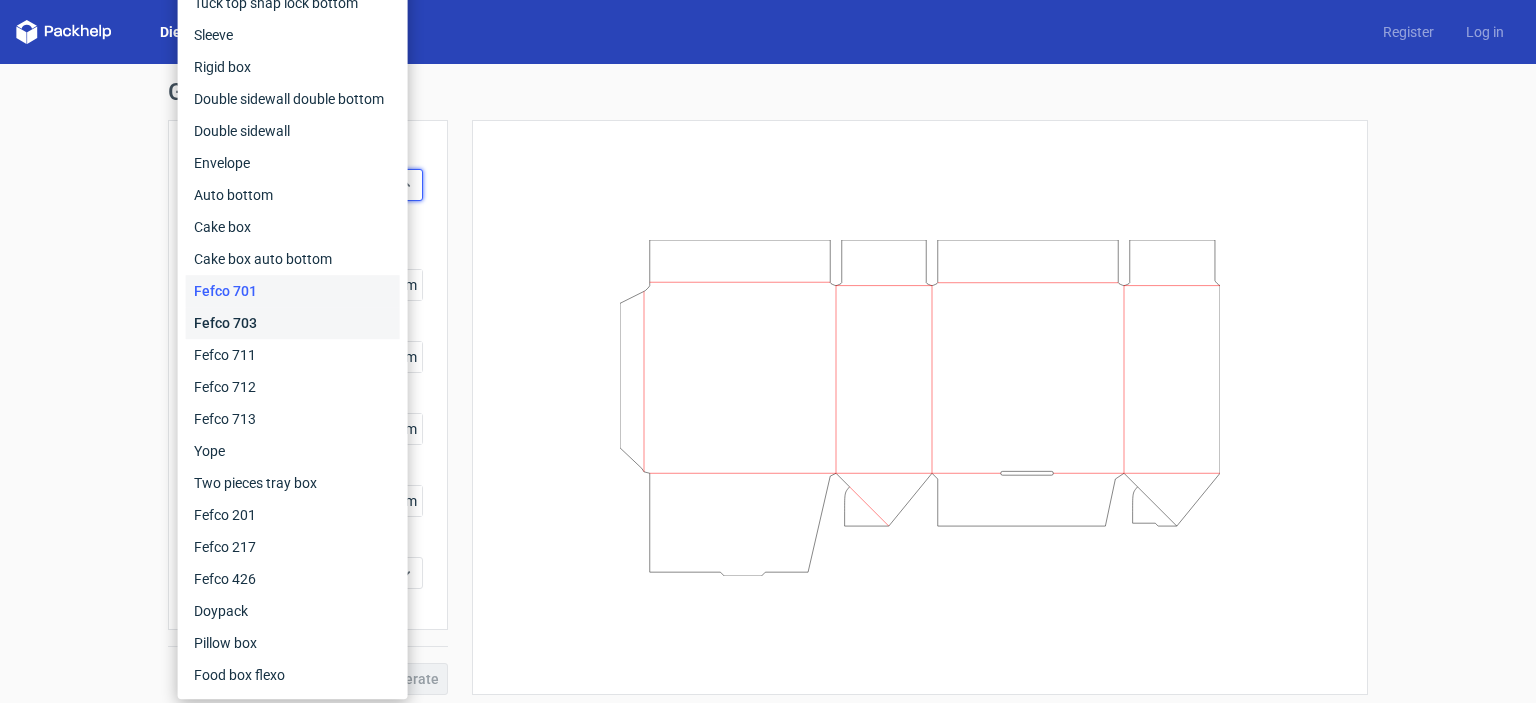 click on "Fefco 703" at bounding box center (293, 323) 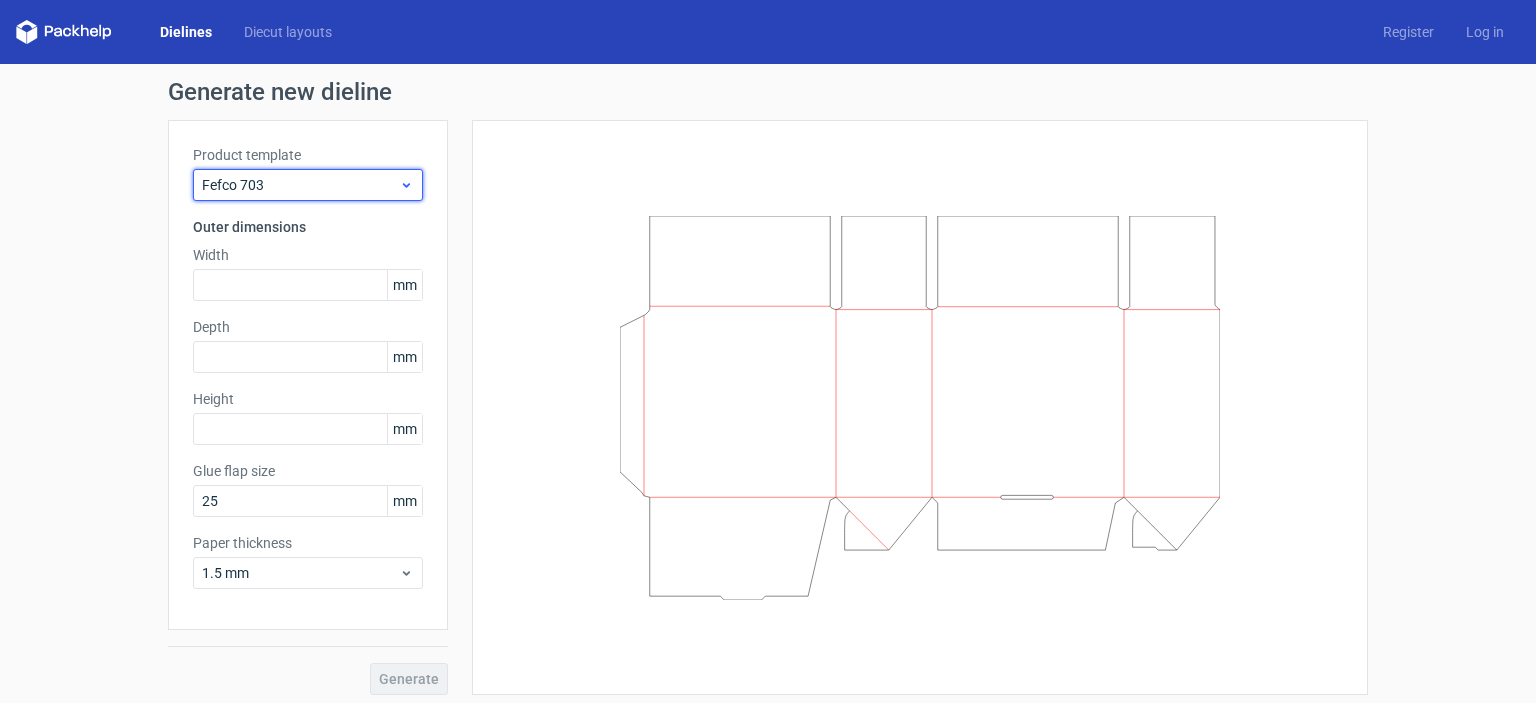 click 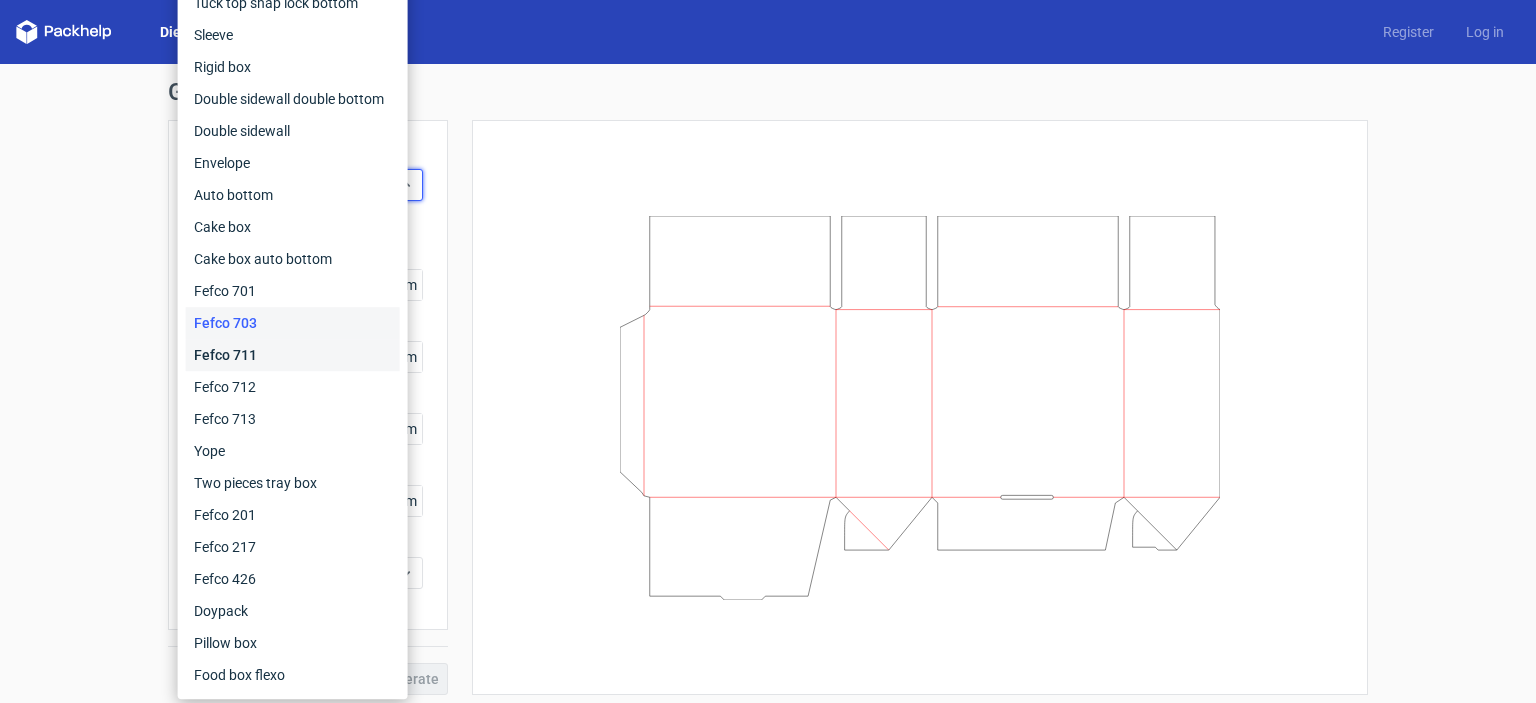 click on "Fefco 711" at bounding box center [293, 355] 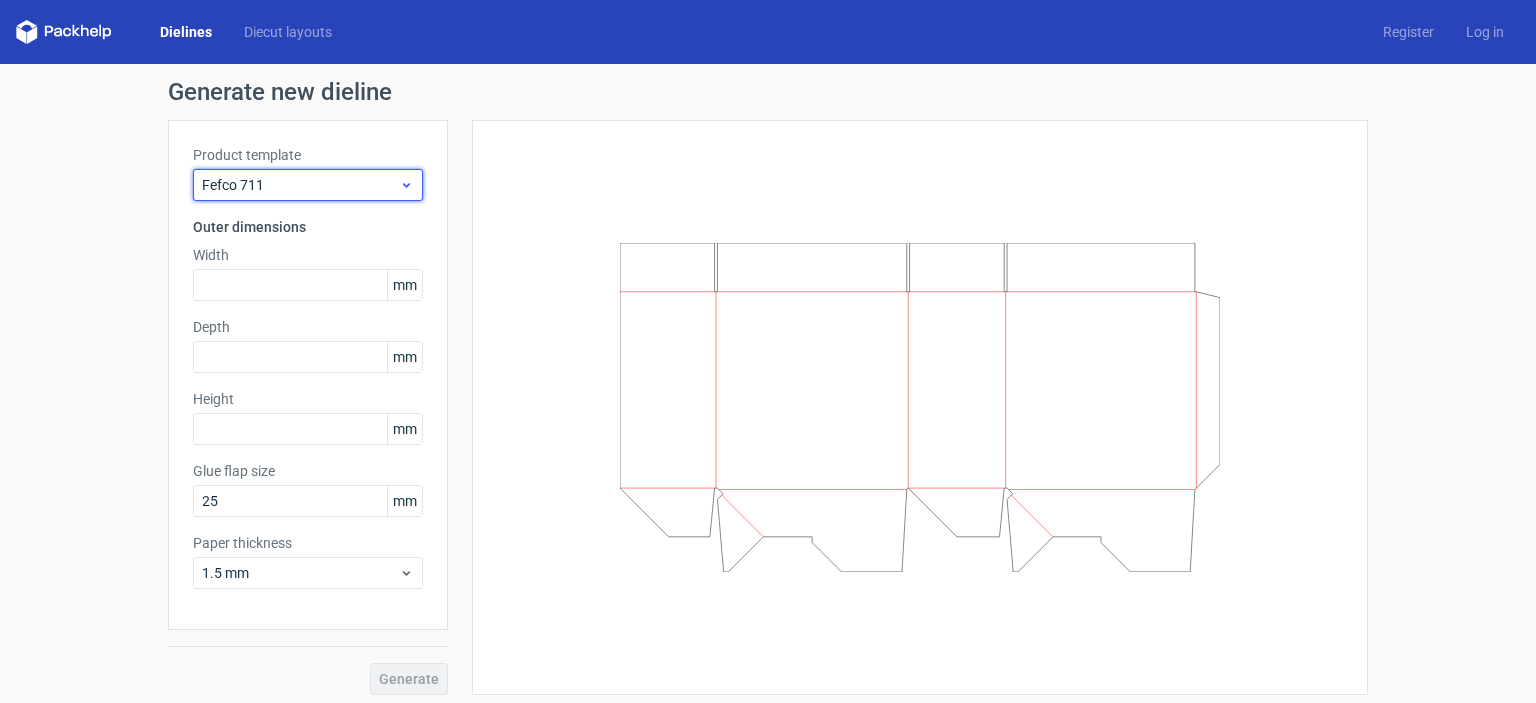 click 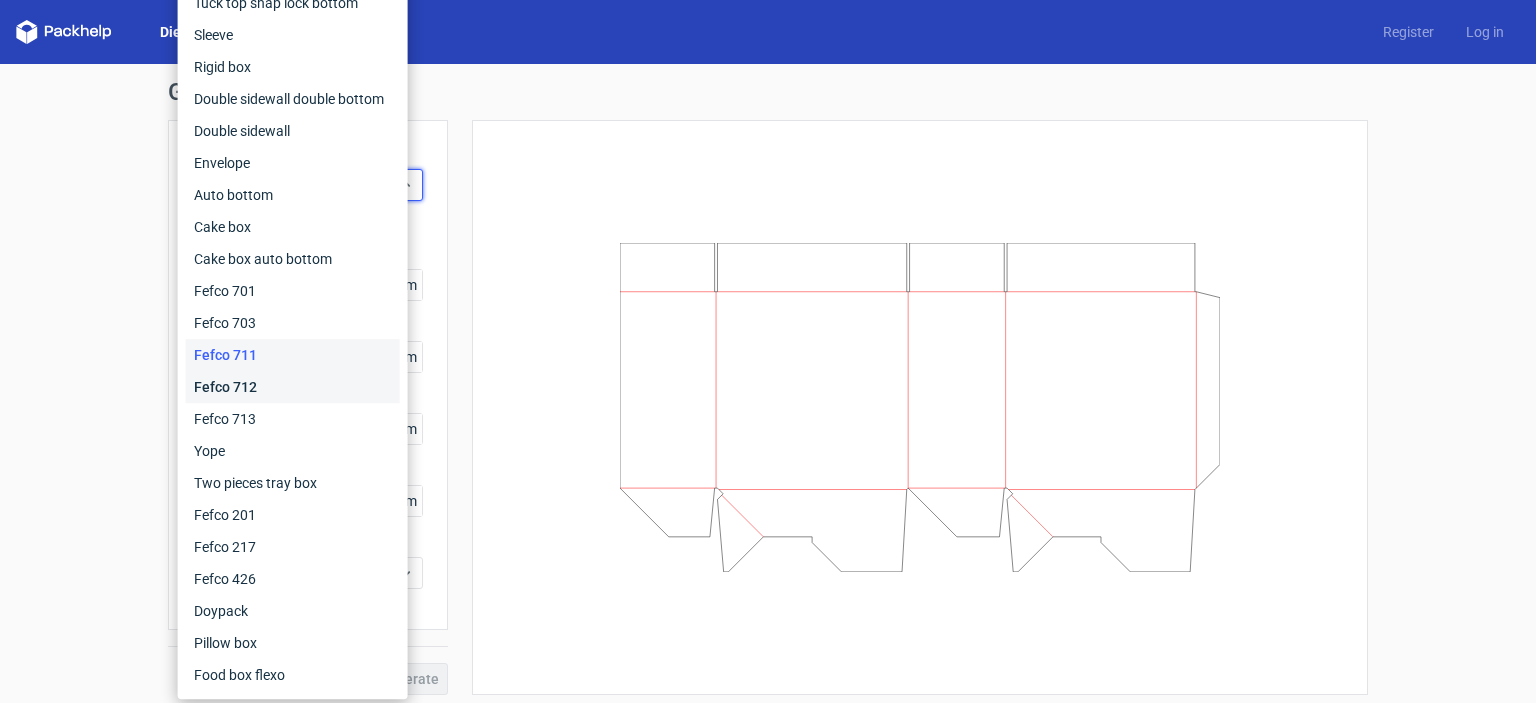 click on "Fefco 712" at bounding box center [293, 387] 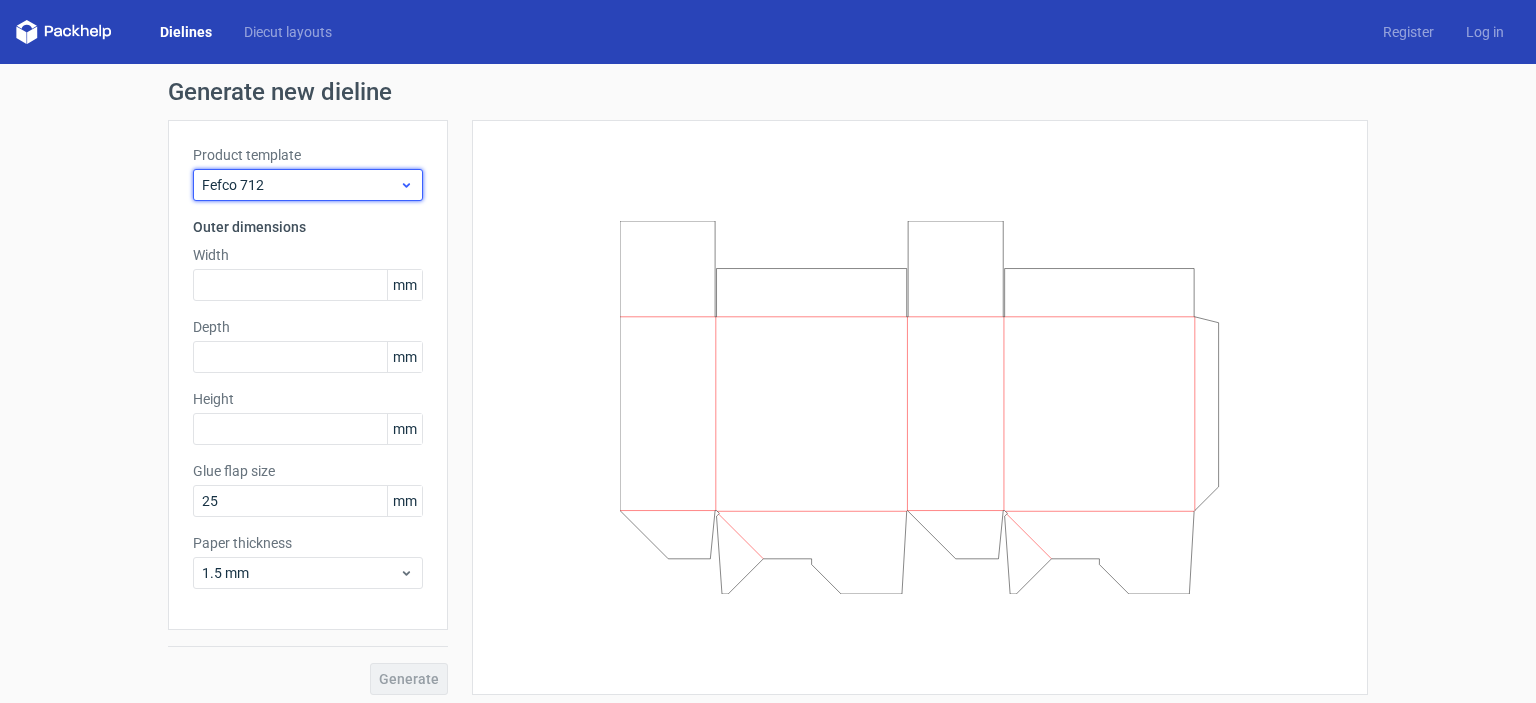 click 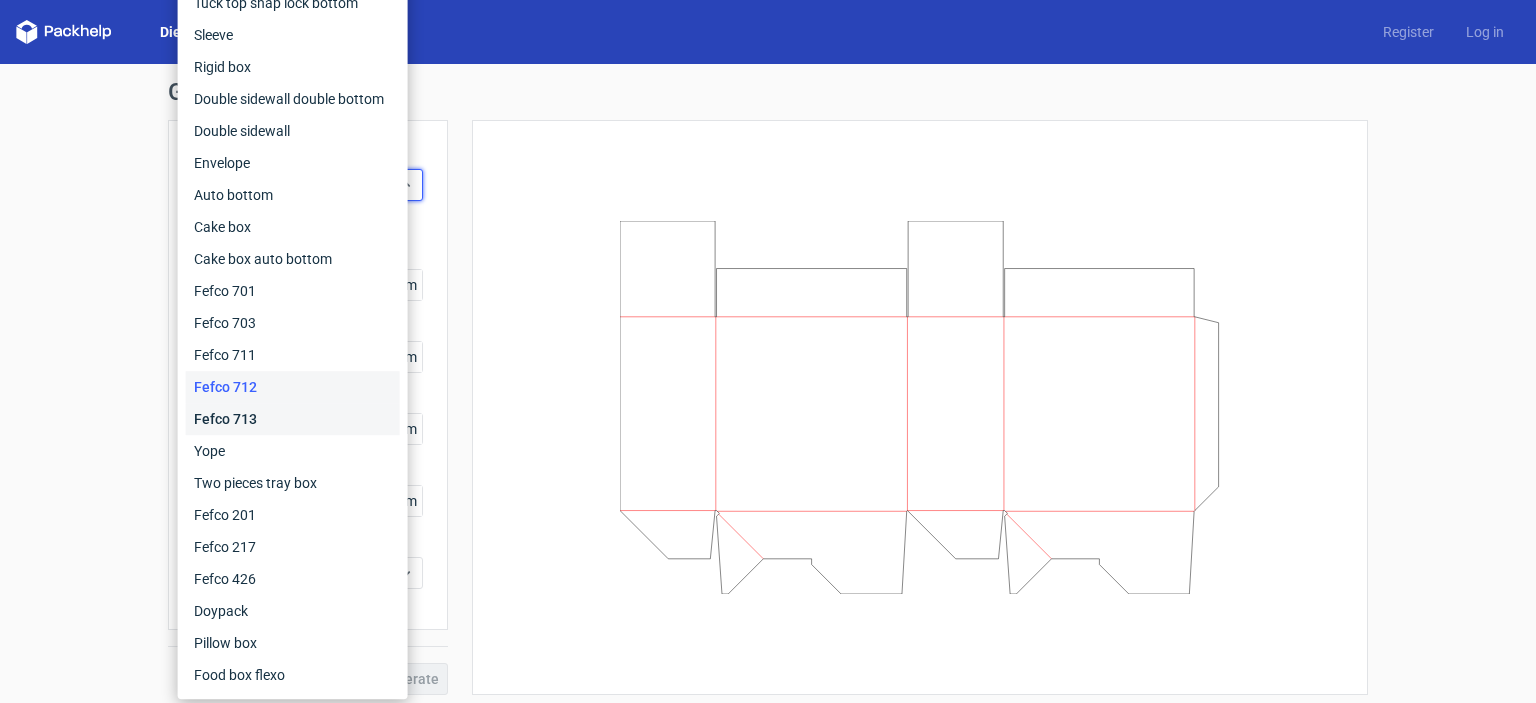 click on "Fefco 713" at bounding box center [293, 419] 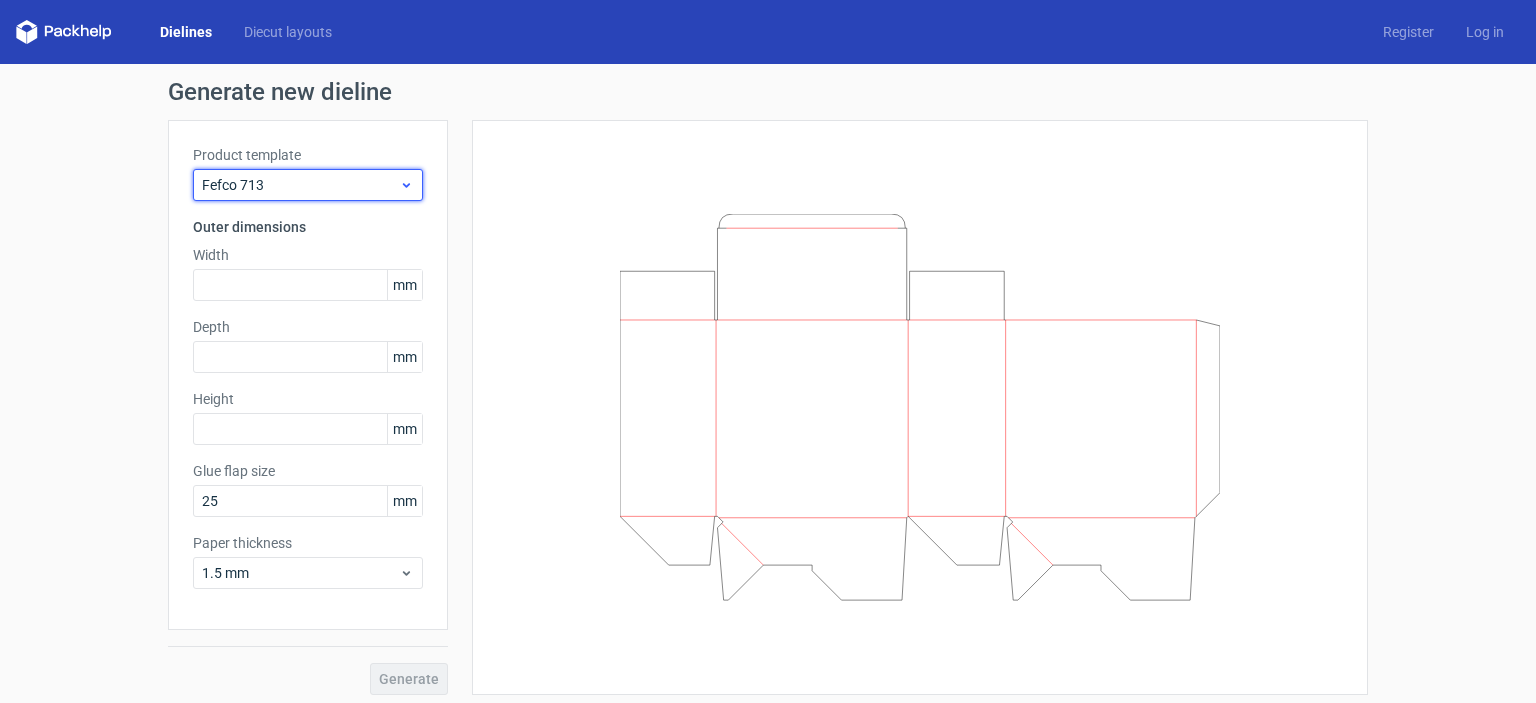 click on "Fefco 713" at bounding box center [300, 185] 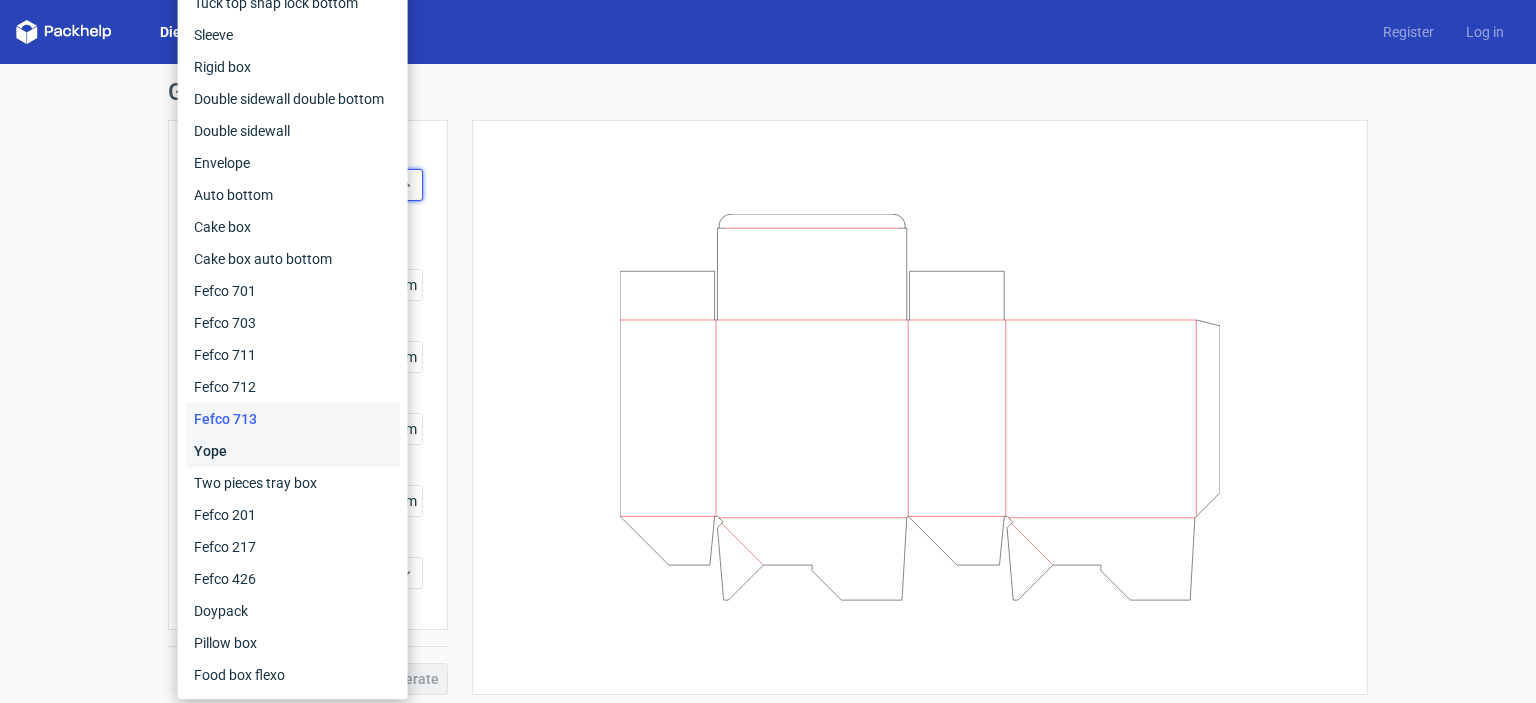 click on "Yope" at bounding box center (293, 451) 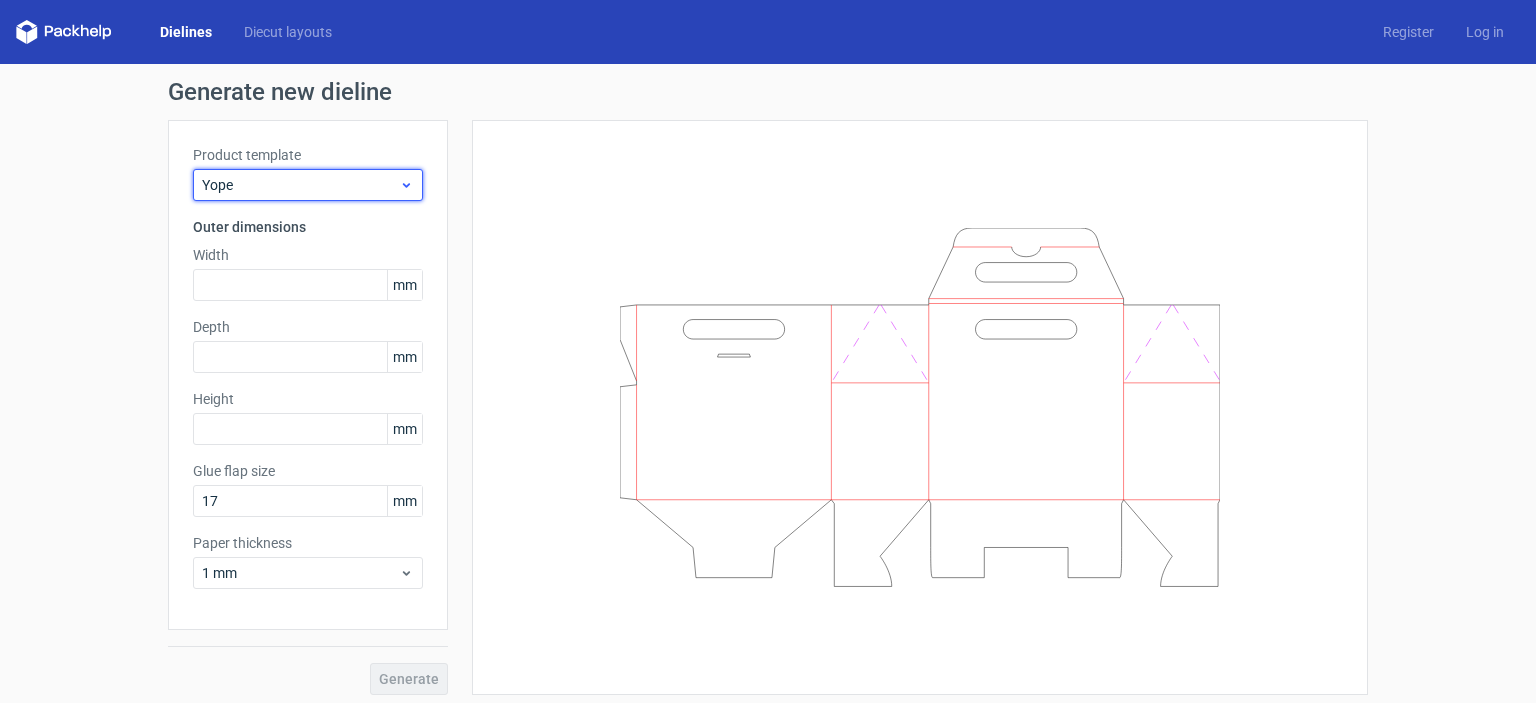 click on "Yope" at bounding box center (300, 185) 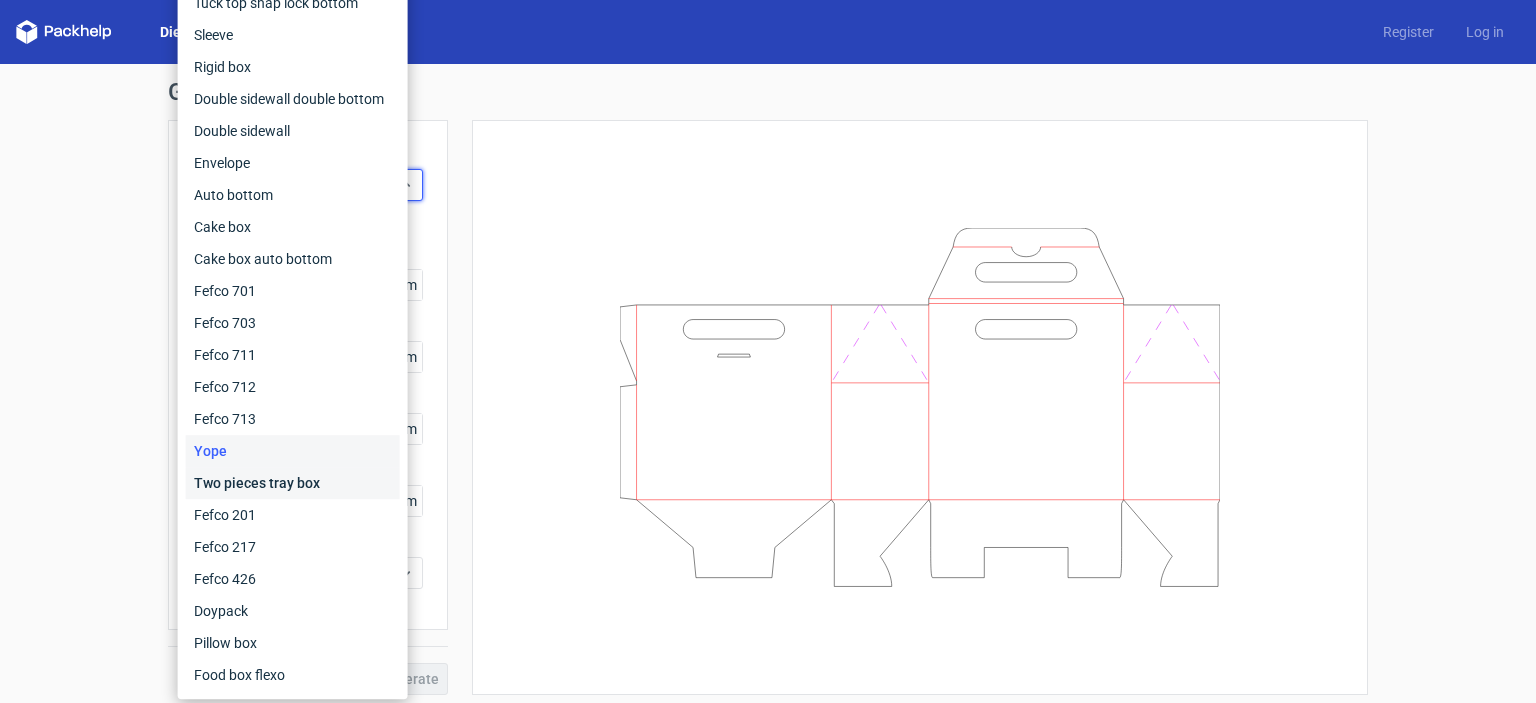click on "Two pieces tray box" at bounding box center (293, 483) 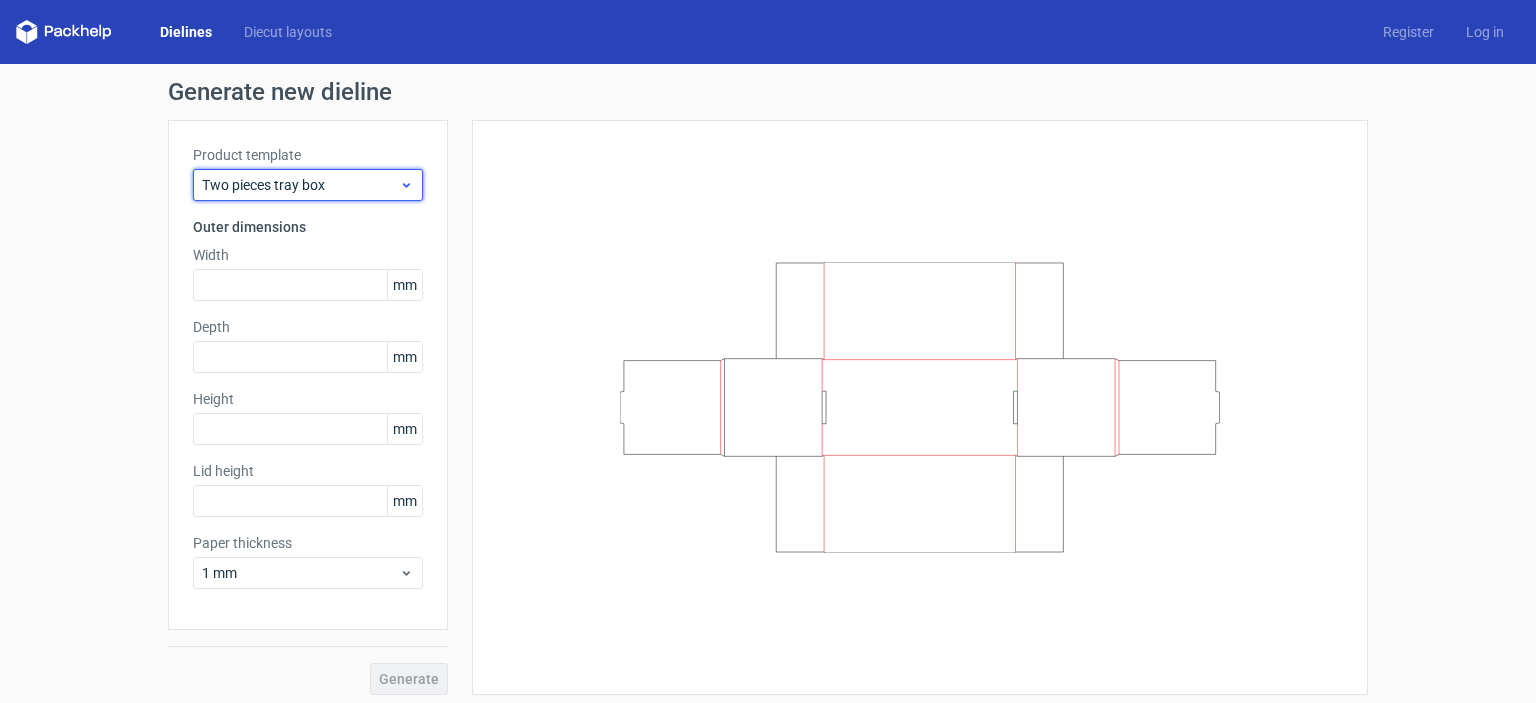 click on "Two pieces tray box" at bounding box center [300, 185] 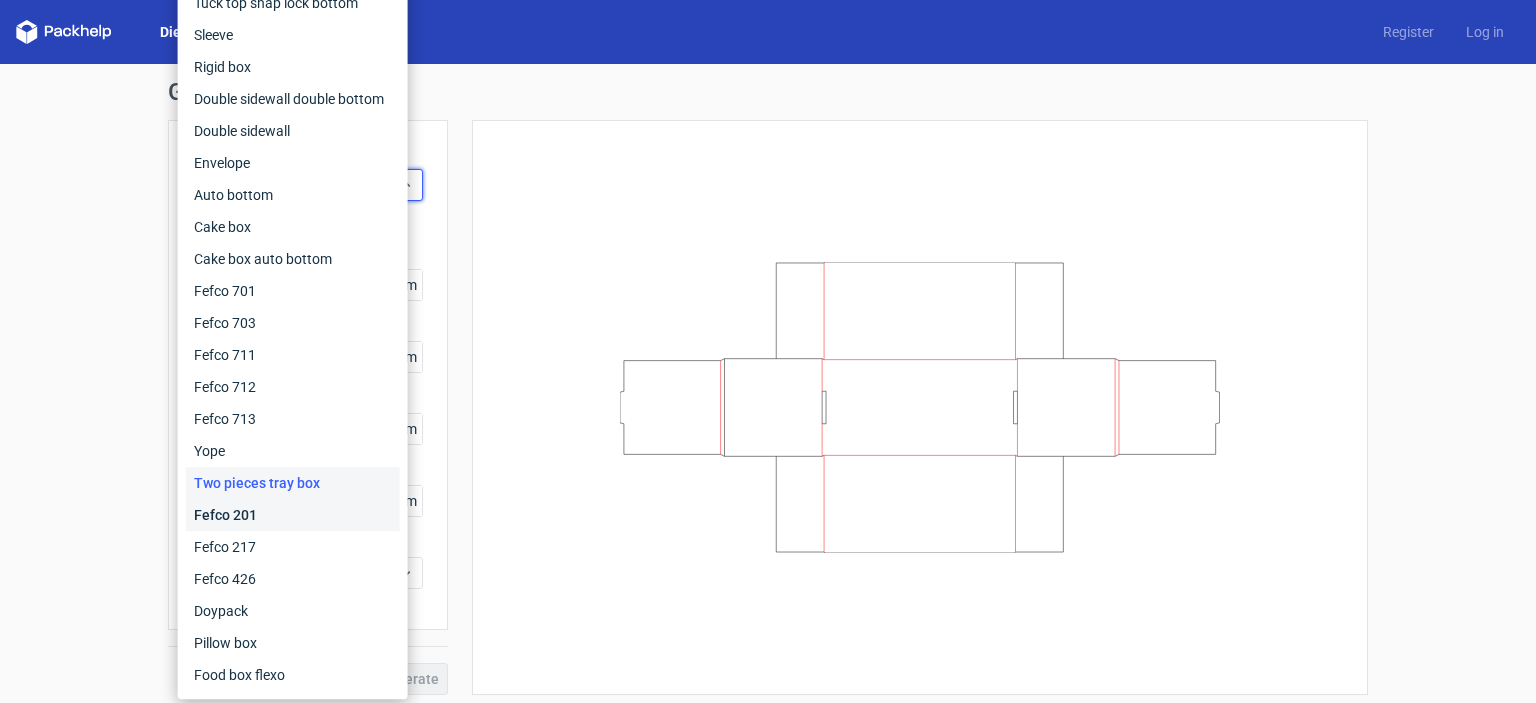 click on "Fefco 201" at bounding box center (293, 515) 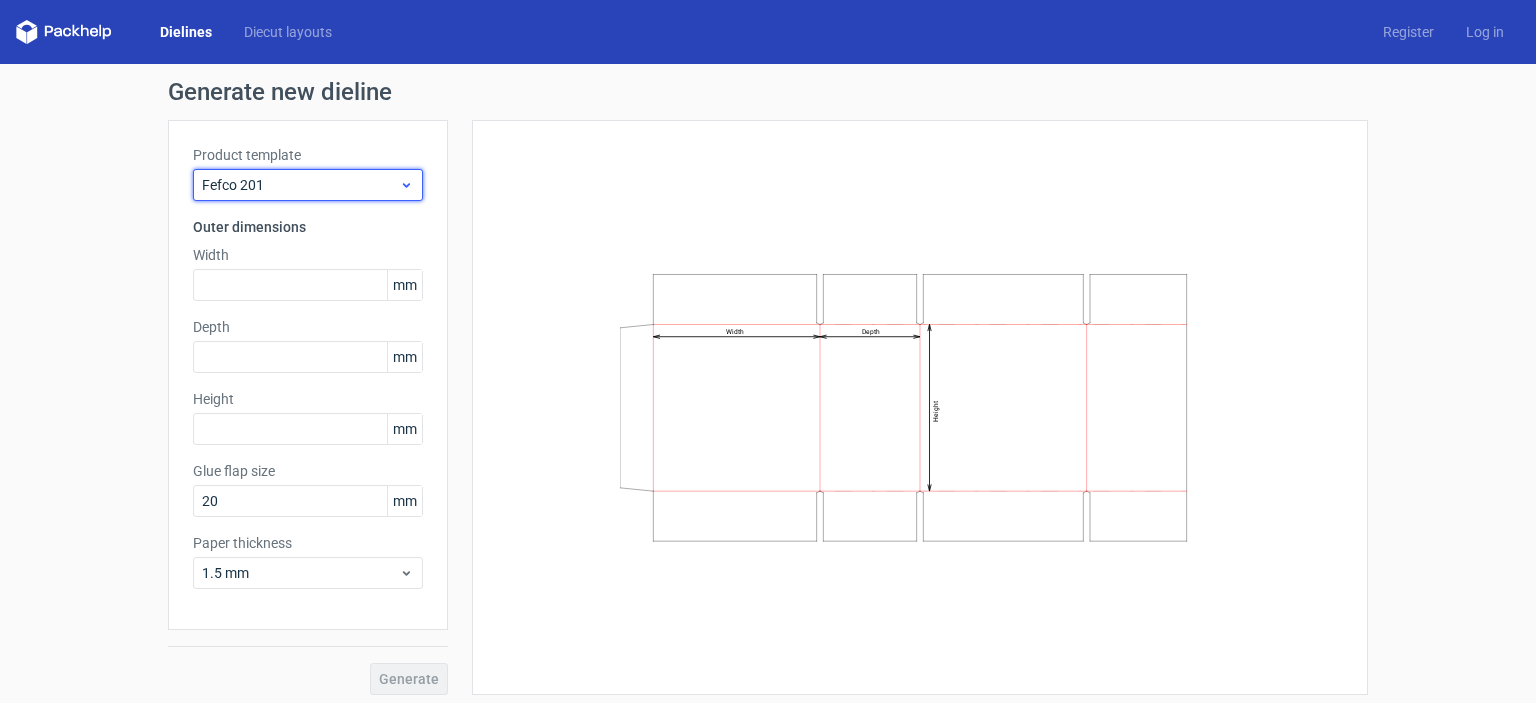 click on "Fefco 201" at bounding box center [300, 185] 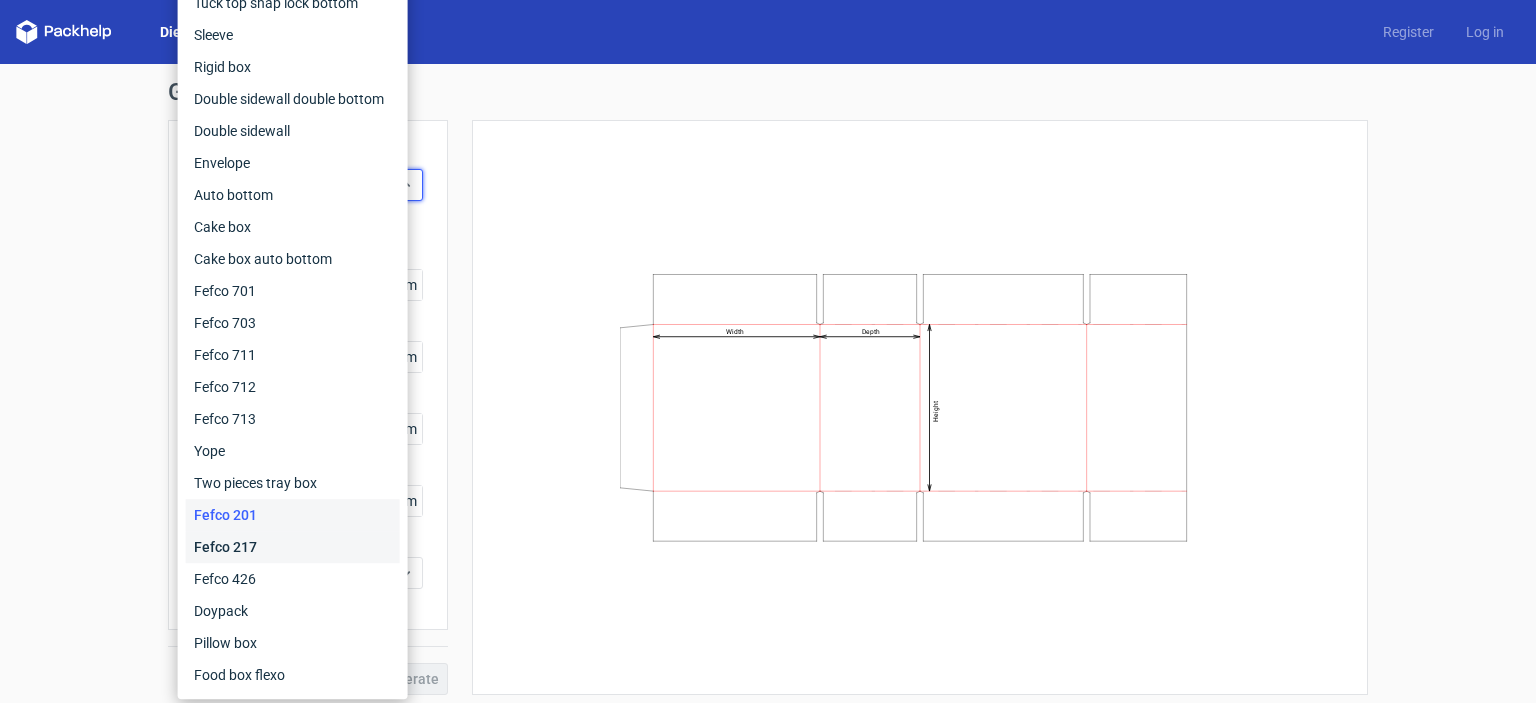 click on "Fefco 217" at bounding box center [293, 547] 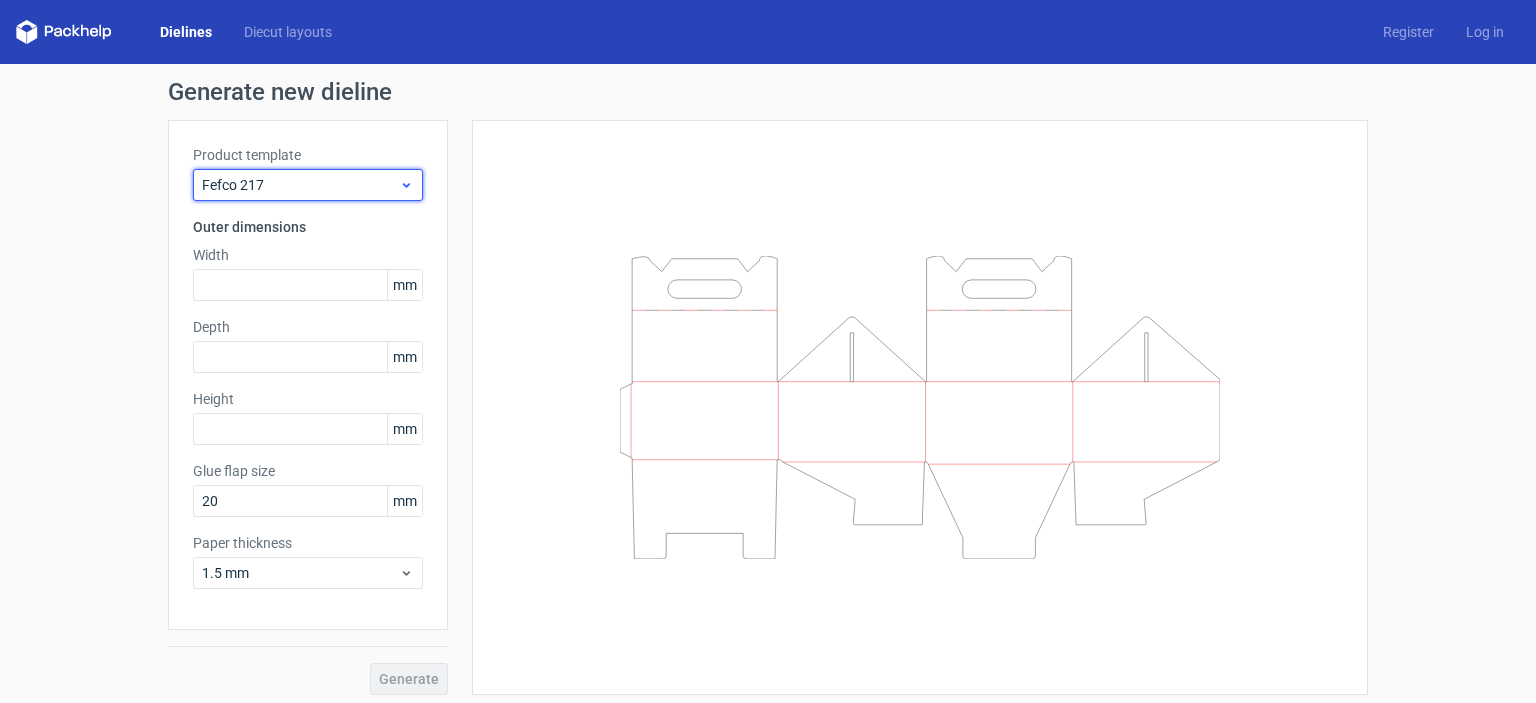 click on "Fefco 217" at bounding box center (300, 185) 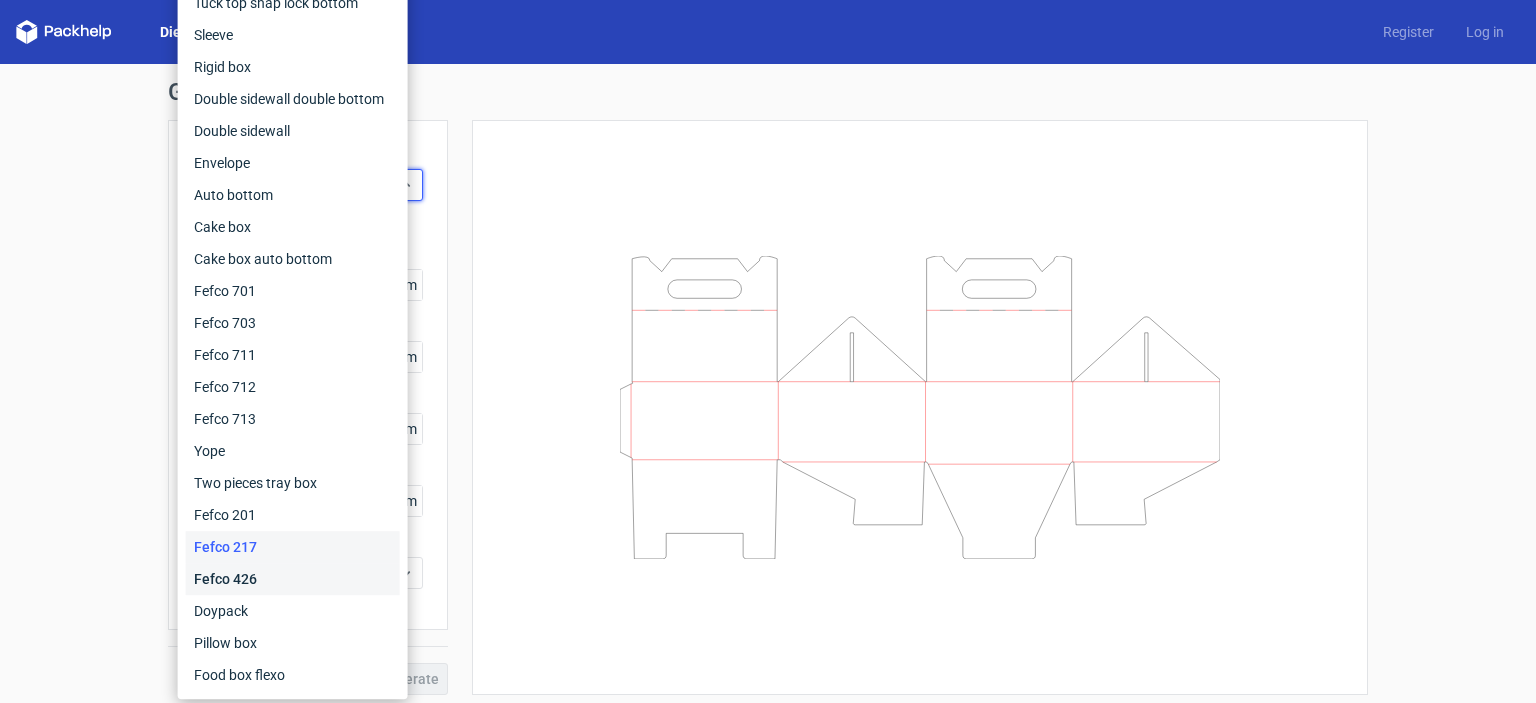 click on "Fefco 426" at bounding box center [293, 579] 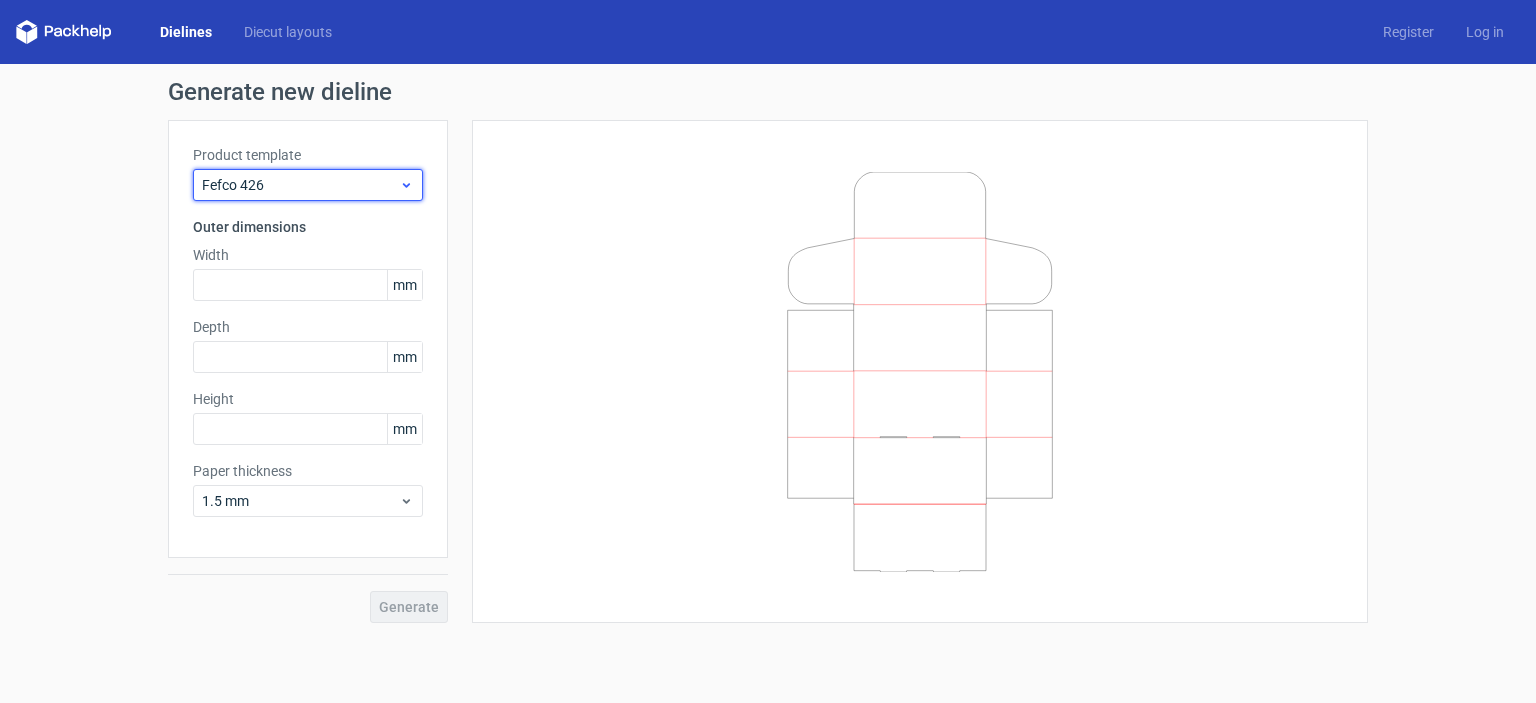 click 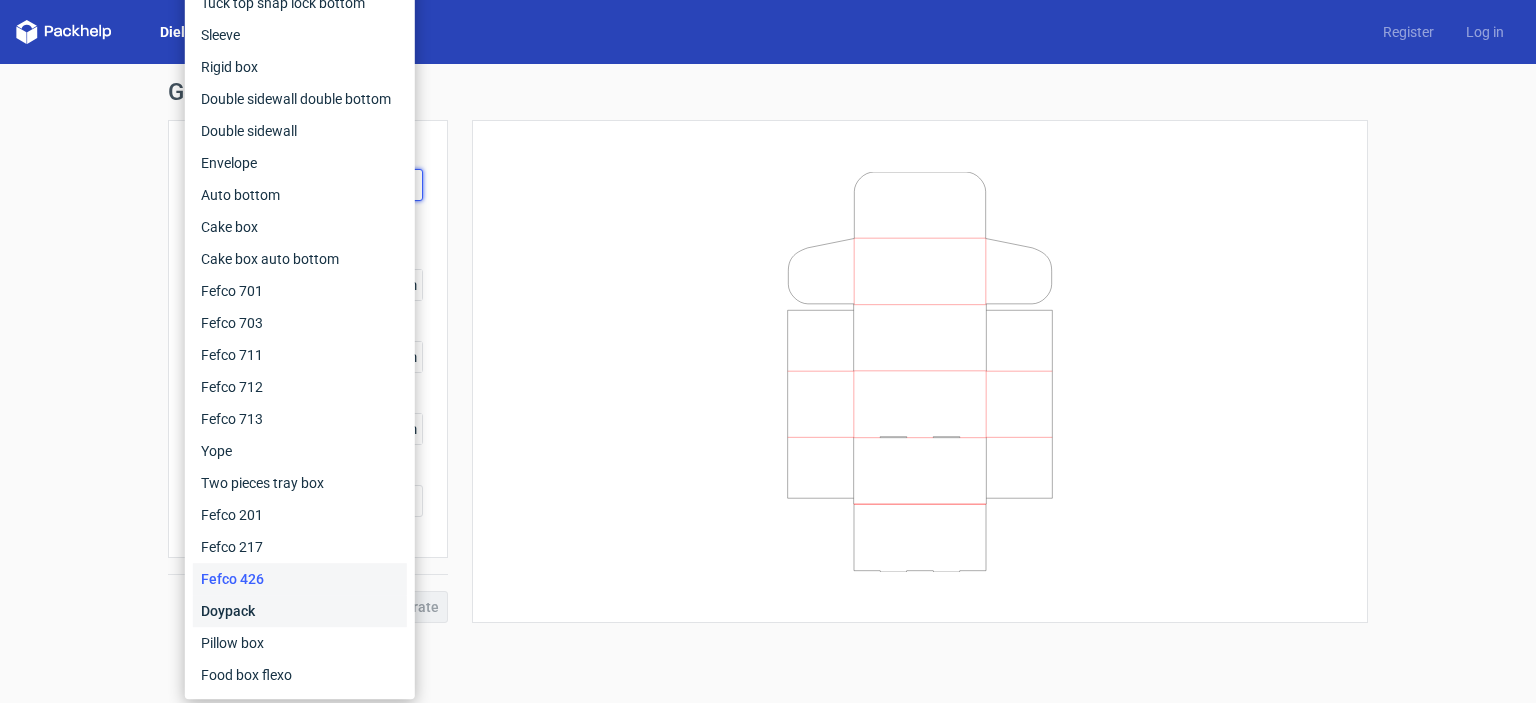click on "Doypack" at bounding box center [300, 611] 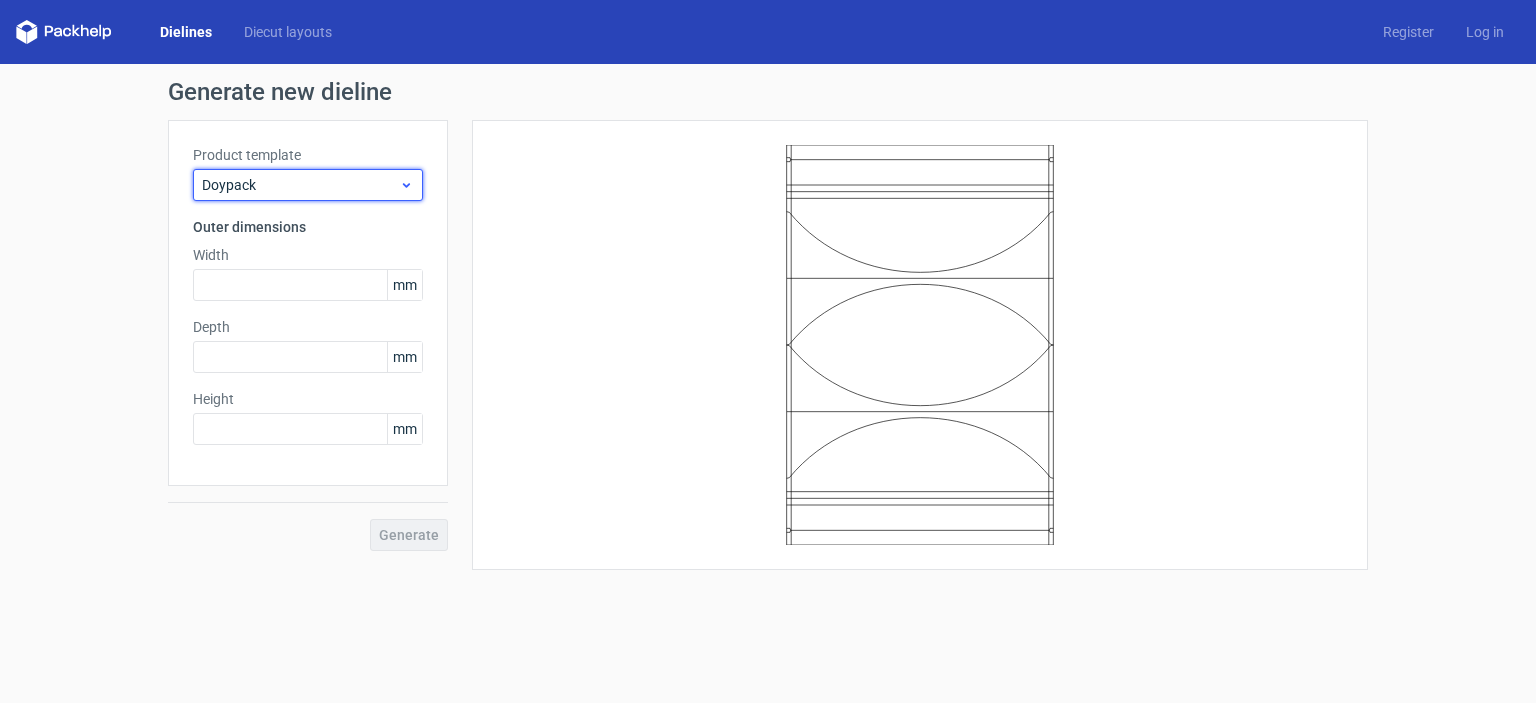 click on "Doypack" at bounding box center [300, 185] 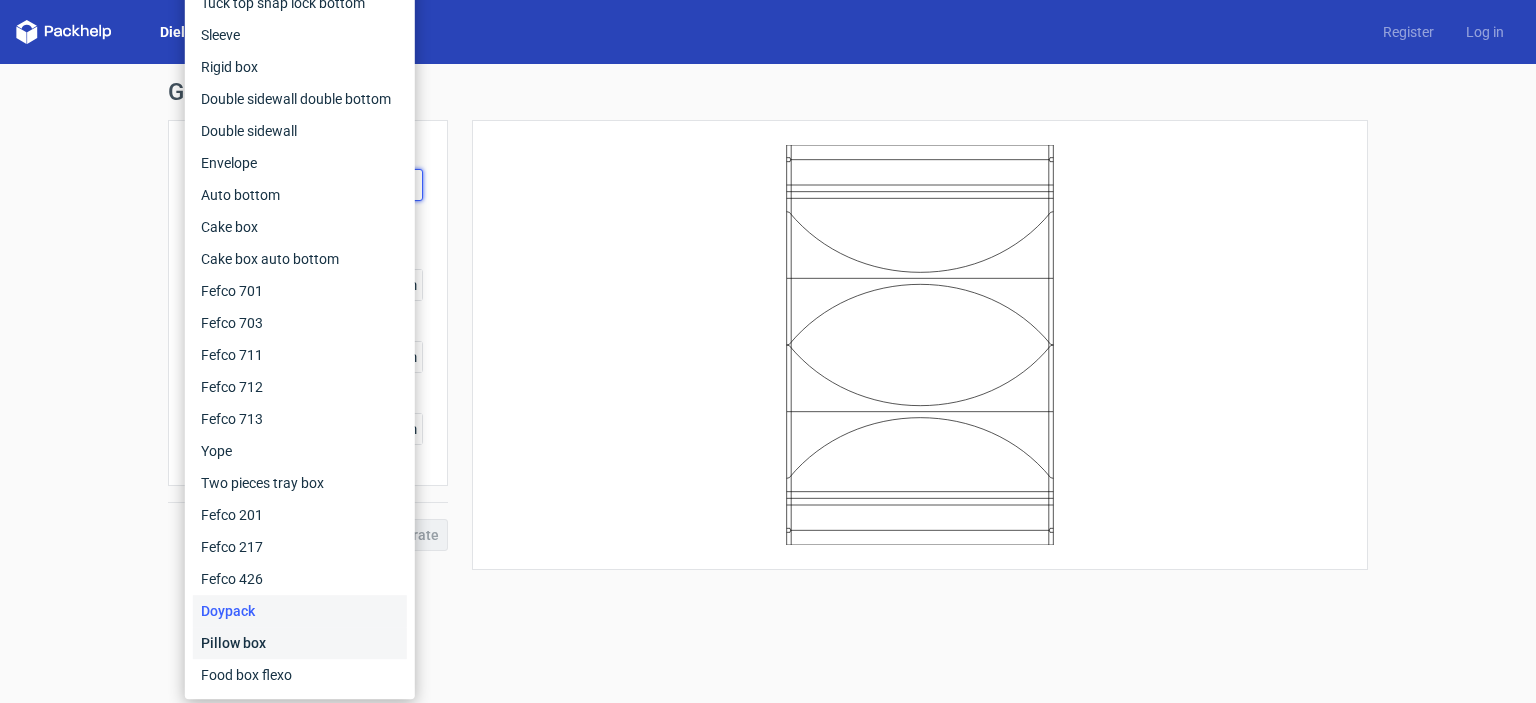 click on "Pillow box" at bounding box center (300, 643) 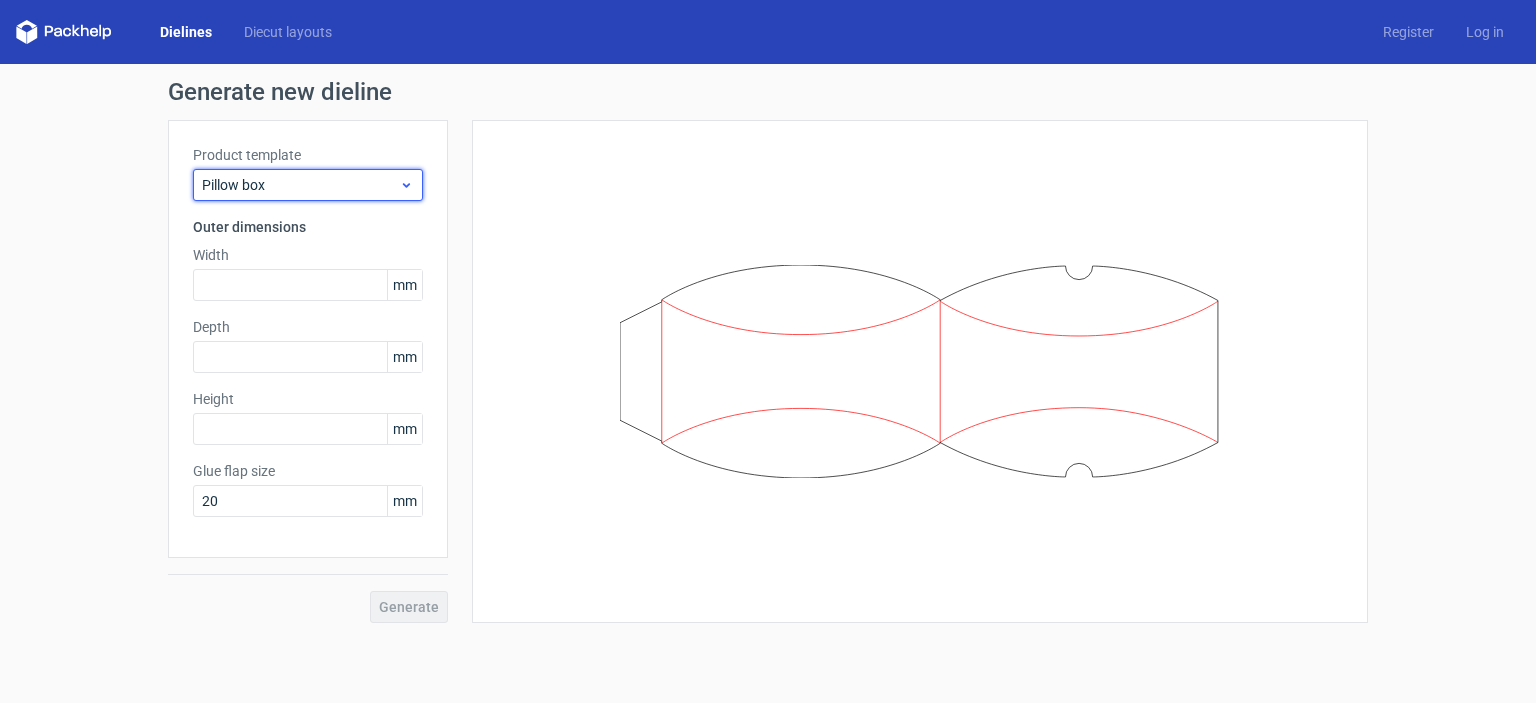 click on "Pillow box" at bounding box center (300, 185) 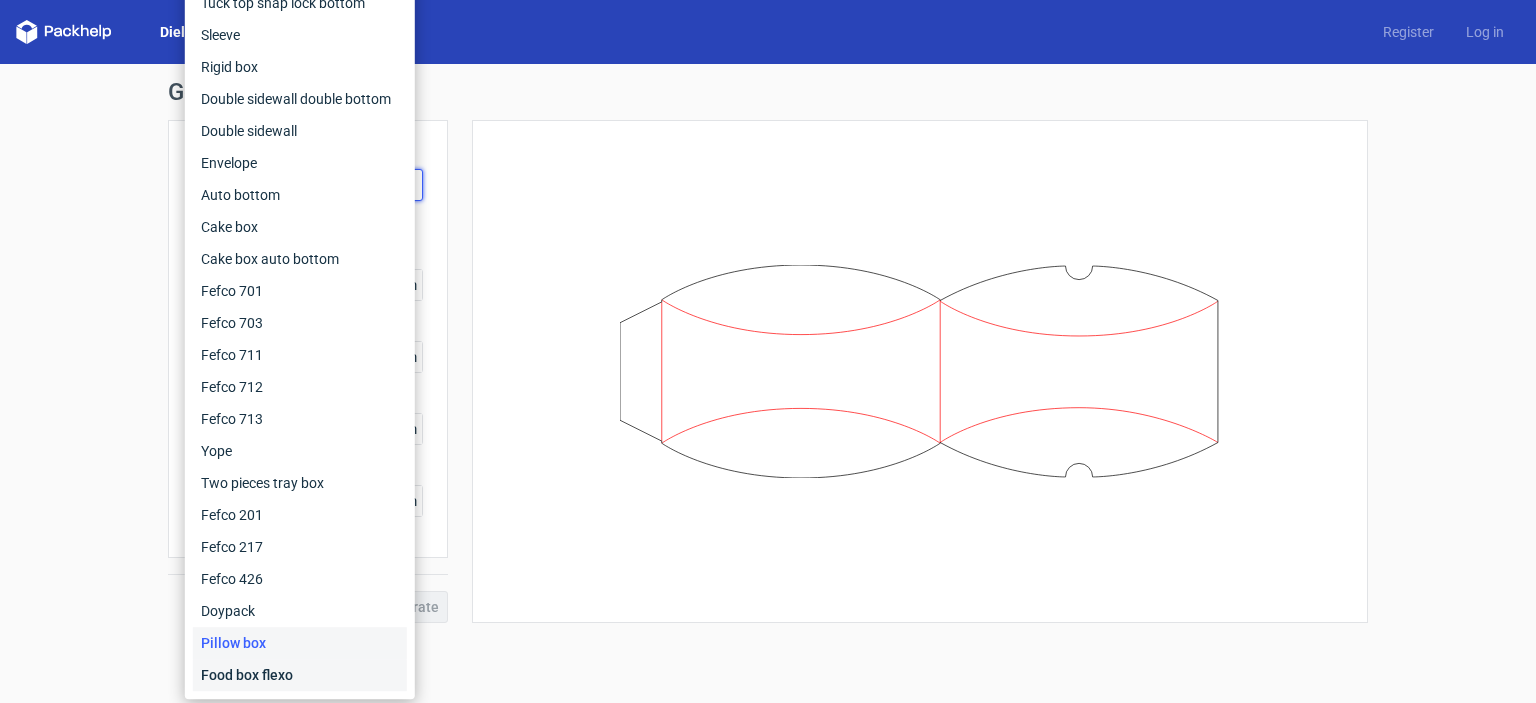 click on "Food box flexo" at bounding box center [300, 675] 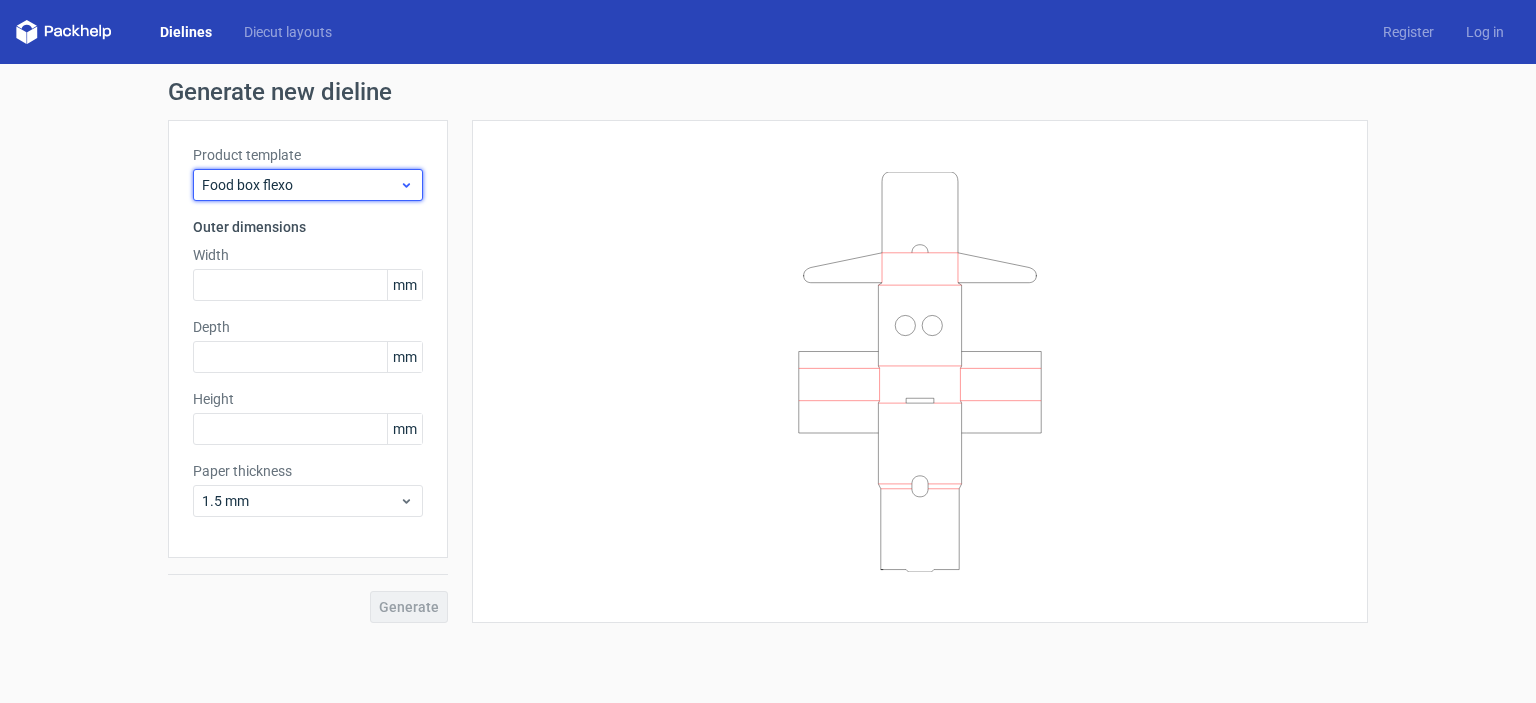 click on "Food box flexo" at bounding box center [300, 185] 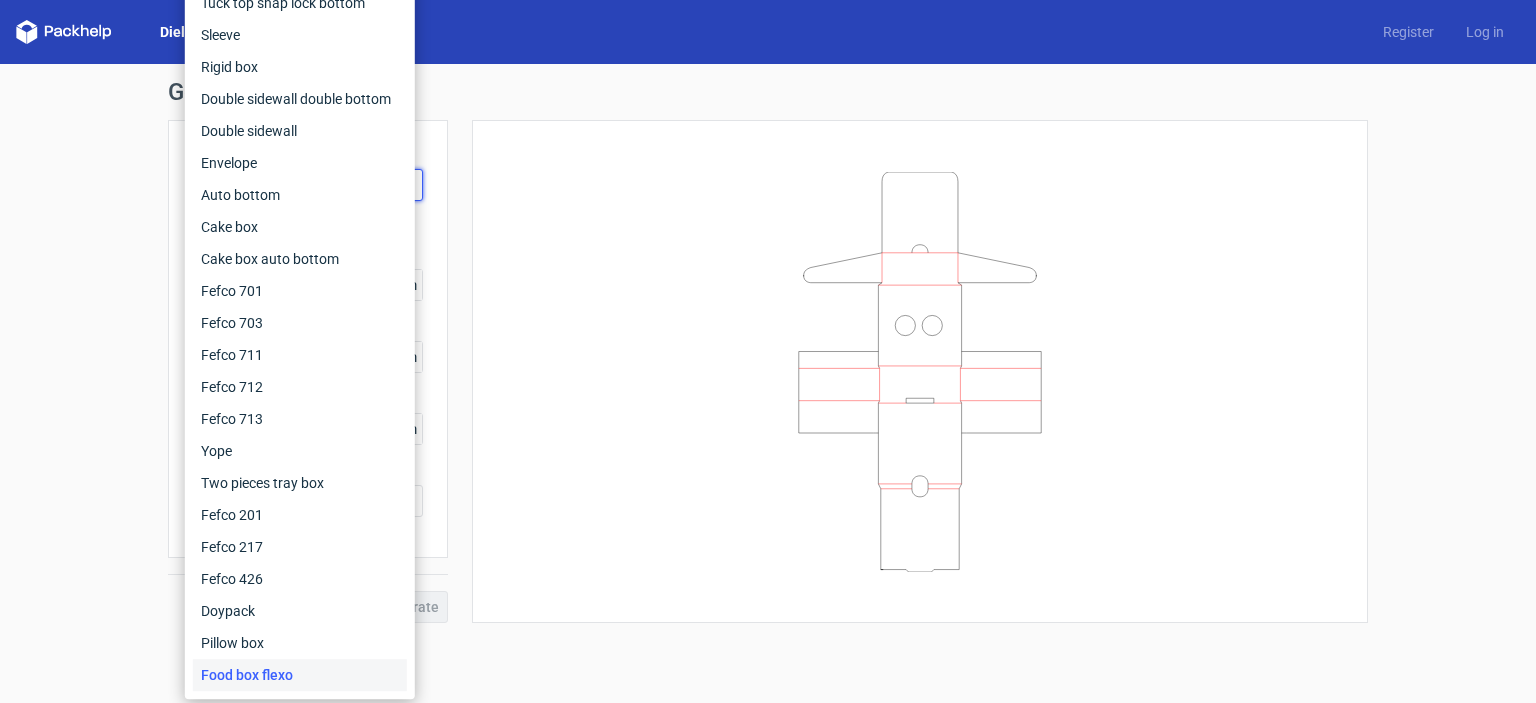 click at bounding box center (920, 371) 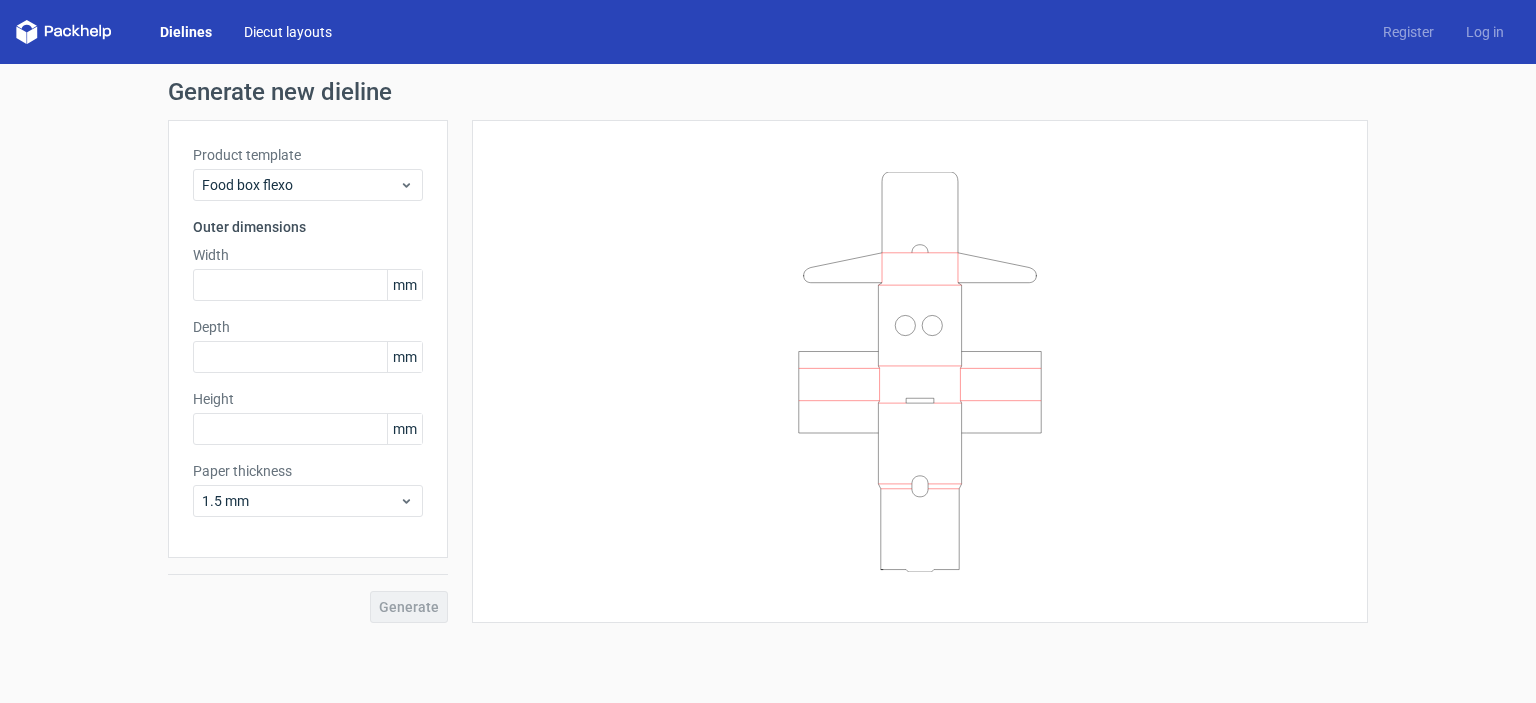 click on "Diecut layouts" at bounding box center (288, 32) 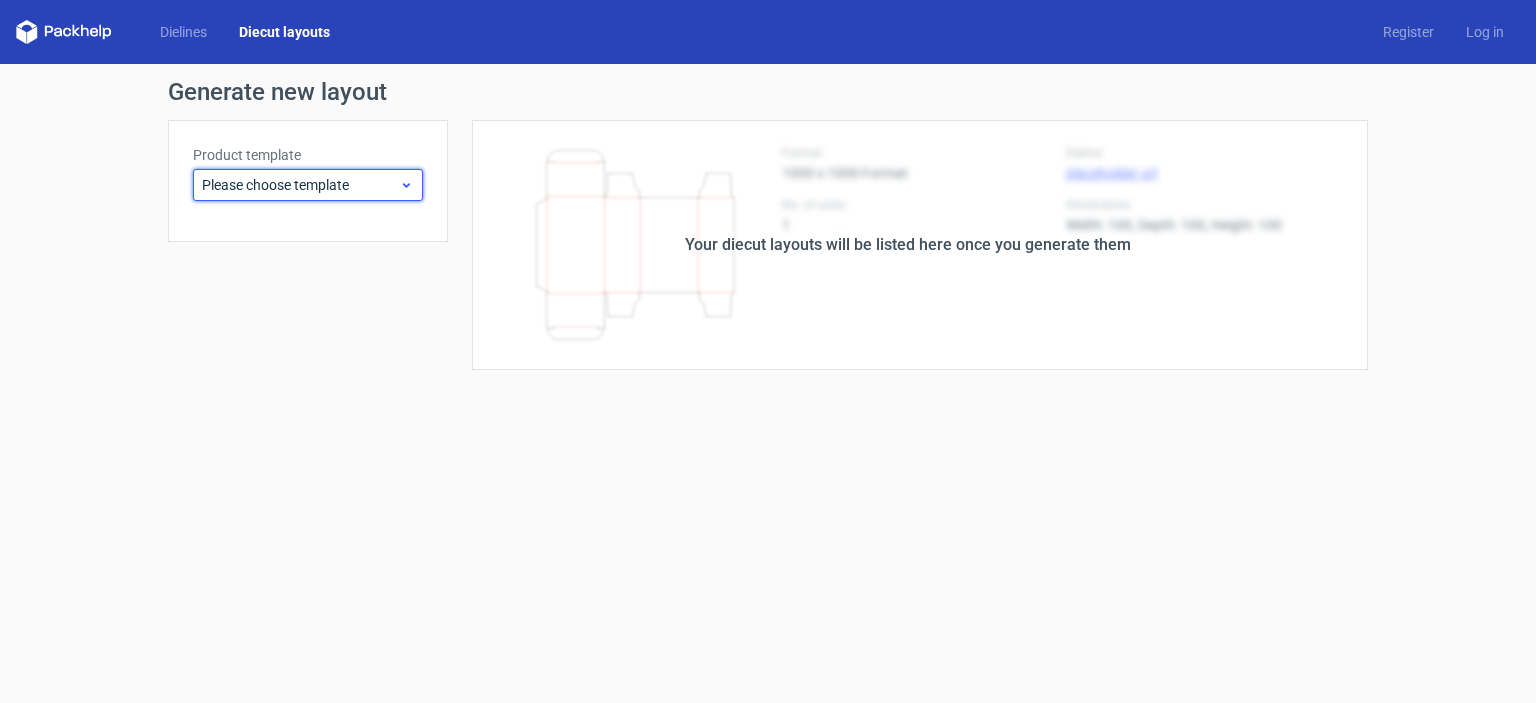 click on "Please choose template" at bounding box center [308, 185] 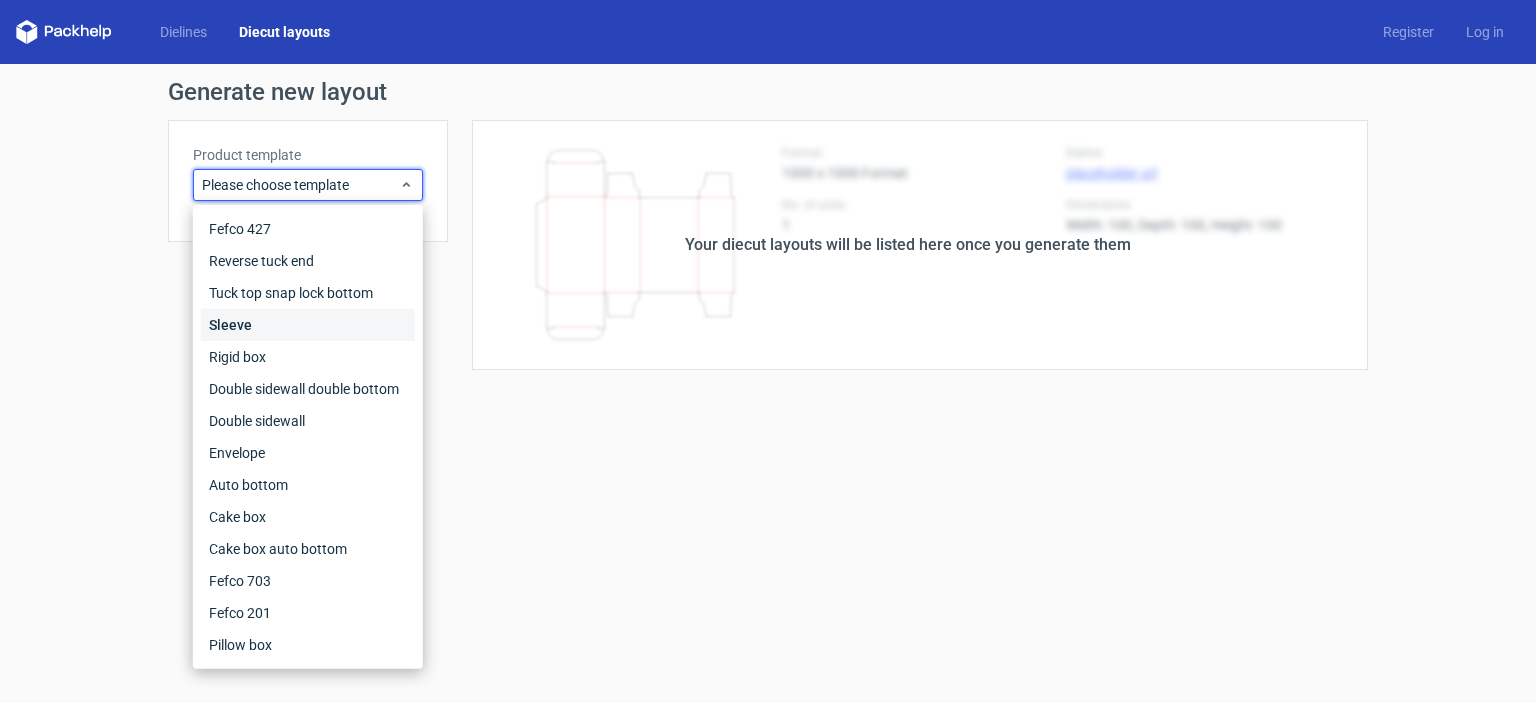 click on "Sleeve" at bounding box center (308, 325) 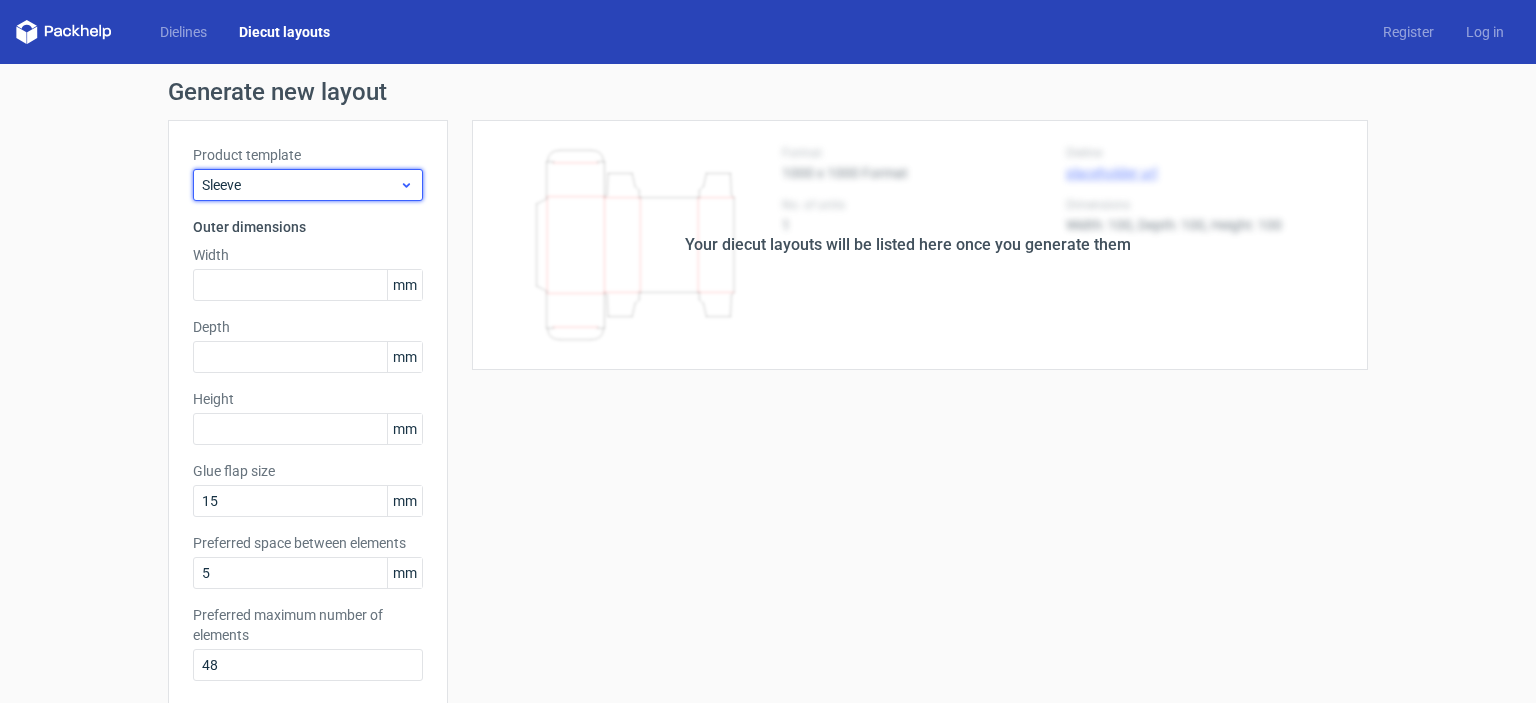 click on "Sleeve" at bounding box center (300, 185) 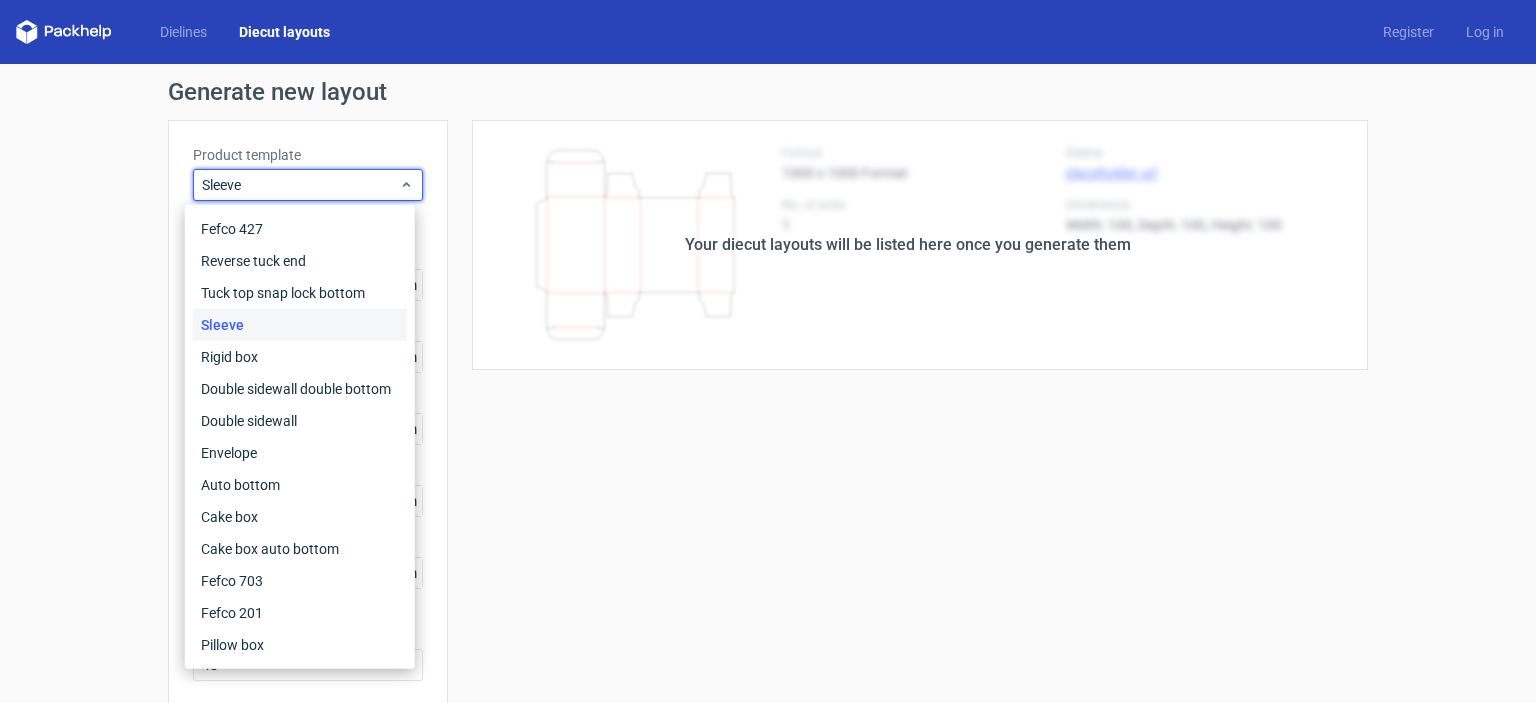 click on "Generate new layout" at bounding box center (768, 92) 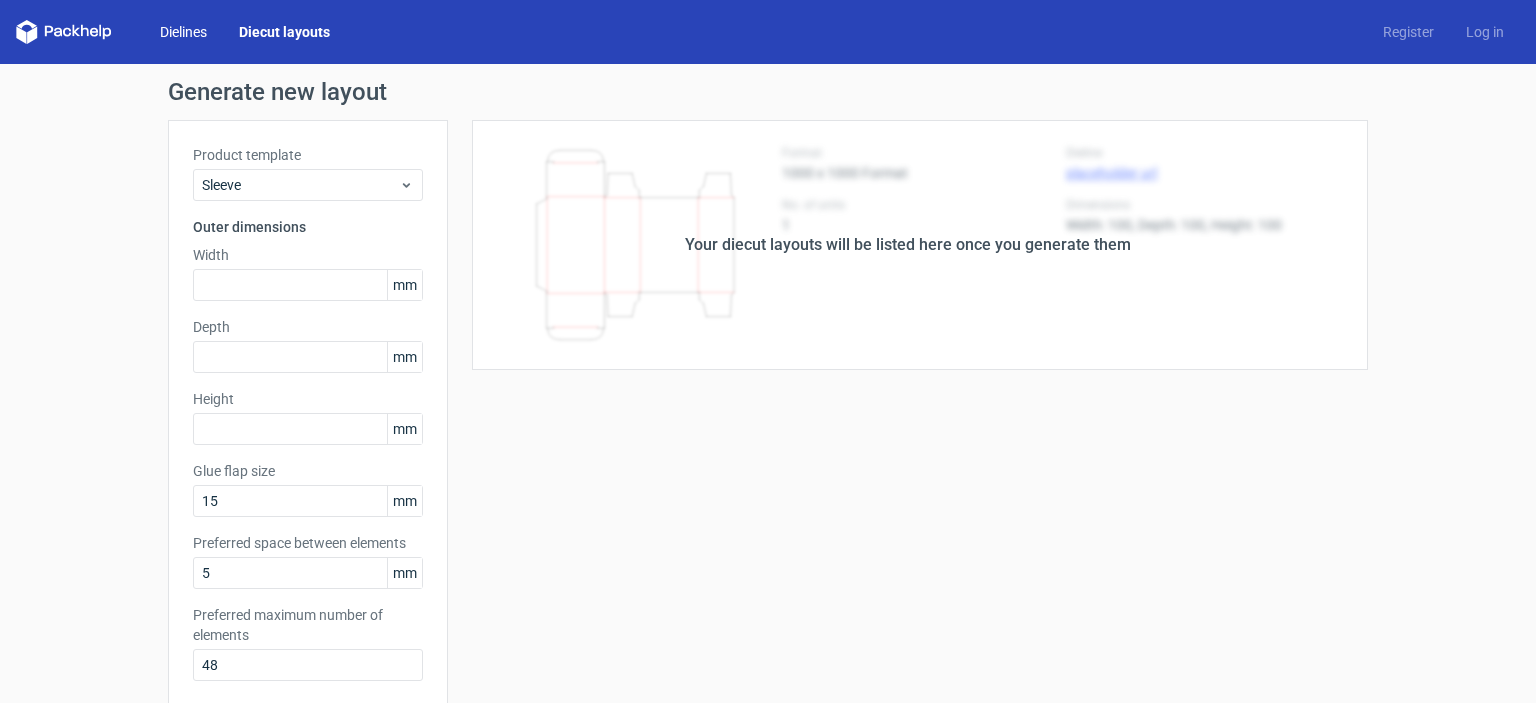 click on "Dielines" at bounding box center (183, 32) 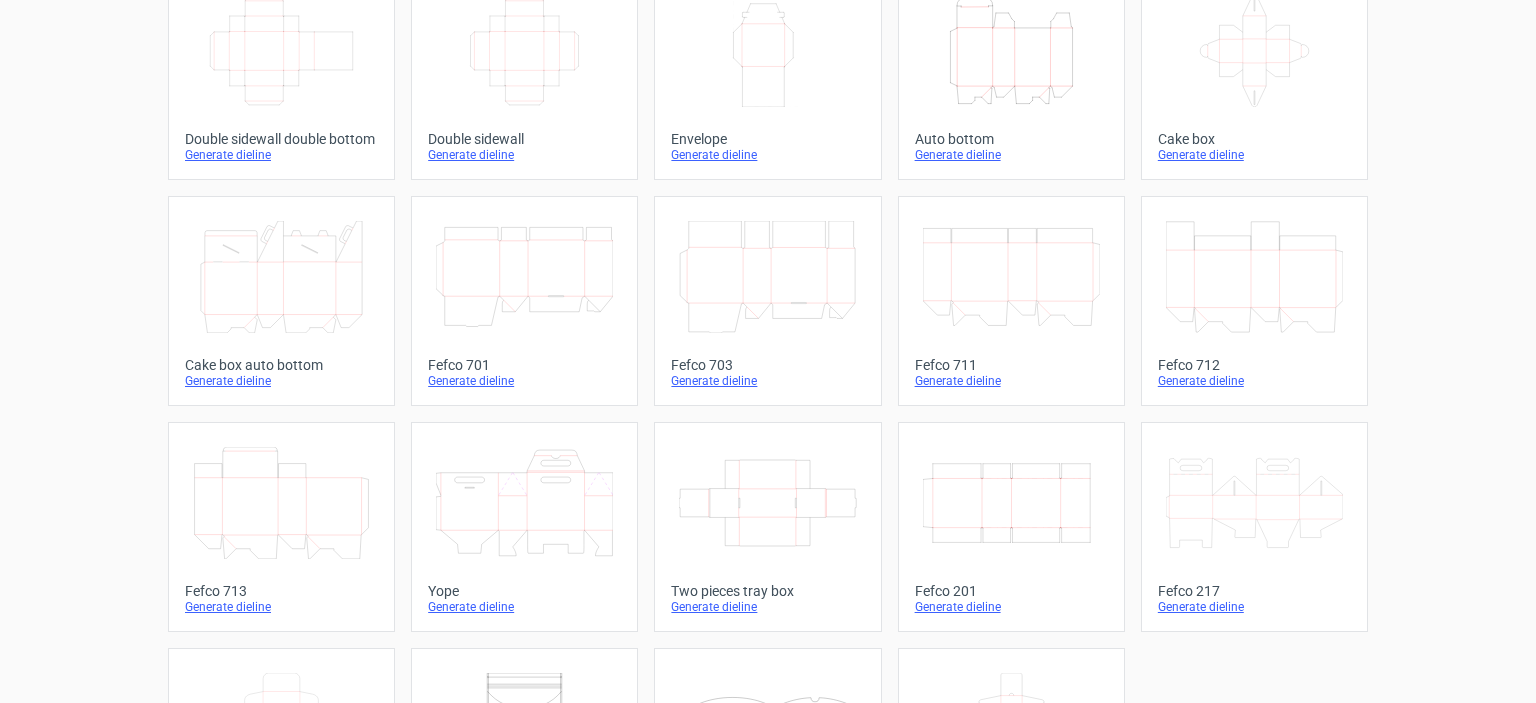 scroll, scrollTop: 544, scrollLeft: 0, axis: vertical 